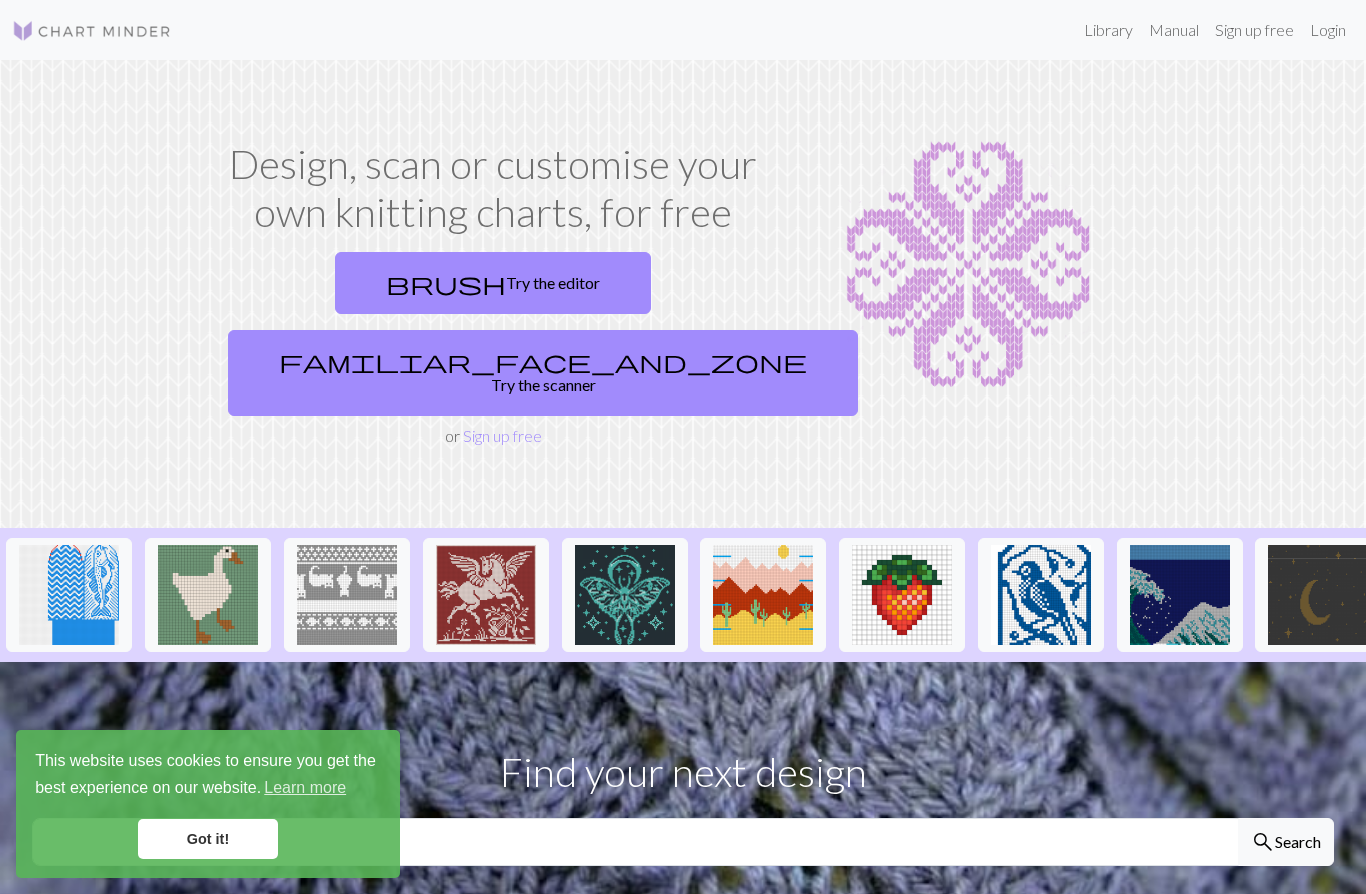 scroll, scrollTop: 0, scrollLeft: 0, axis: both 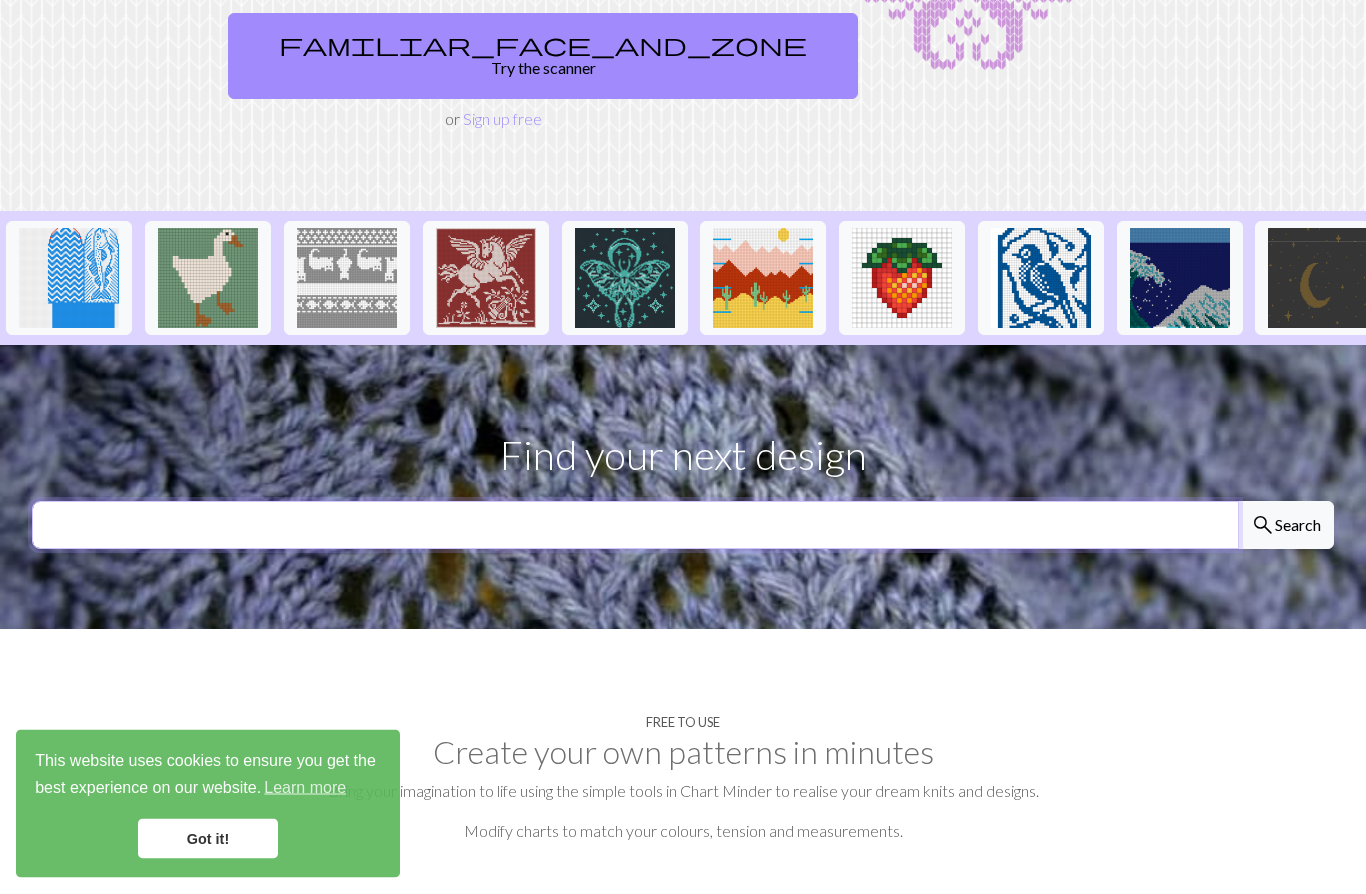 click at bounding box center (635, 526) 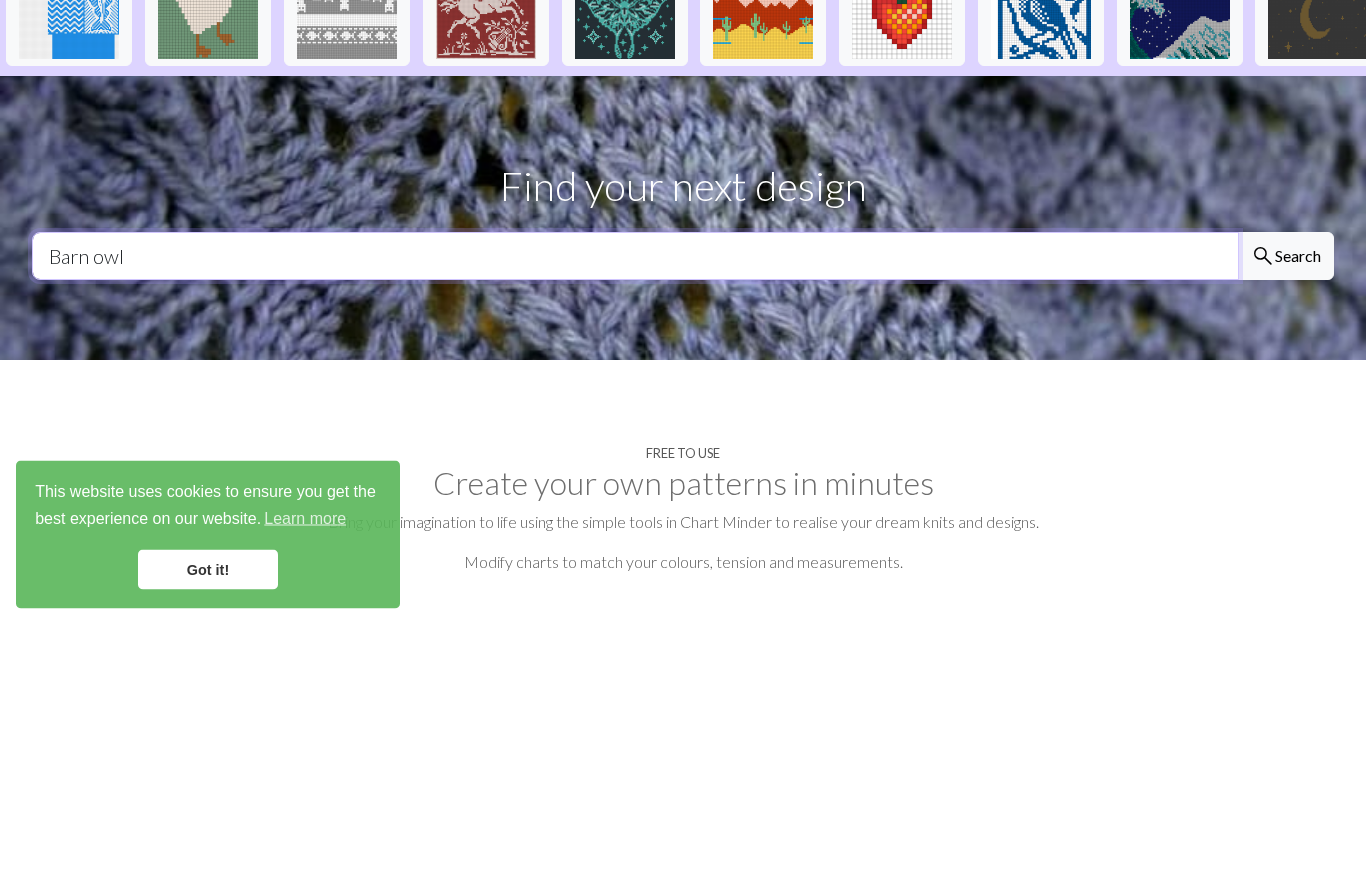 type on "Barn owl" 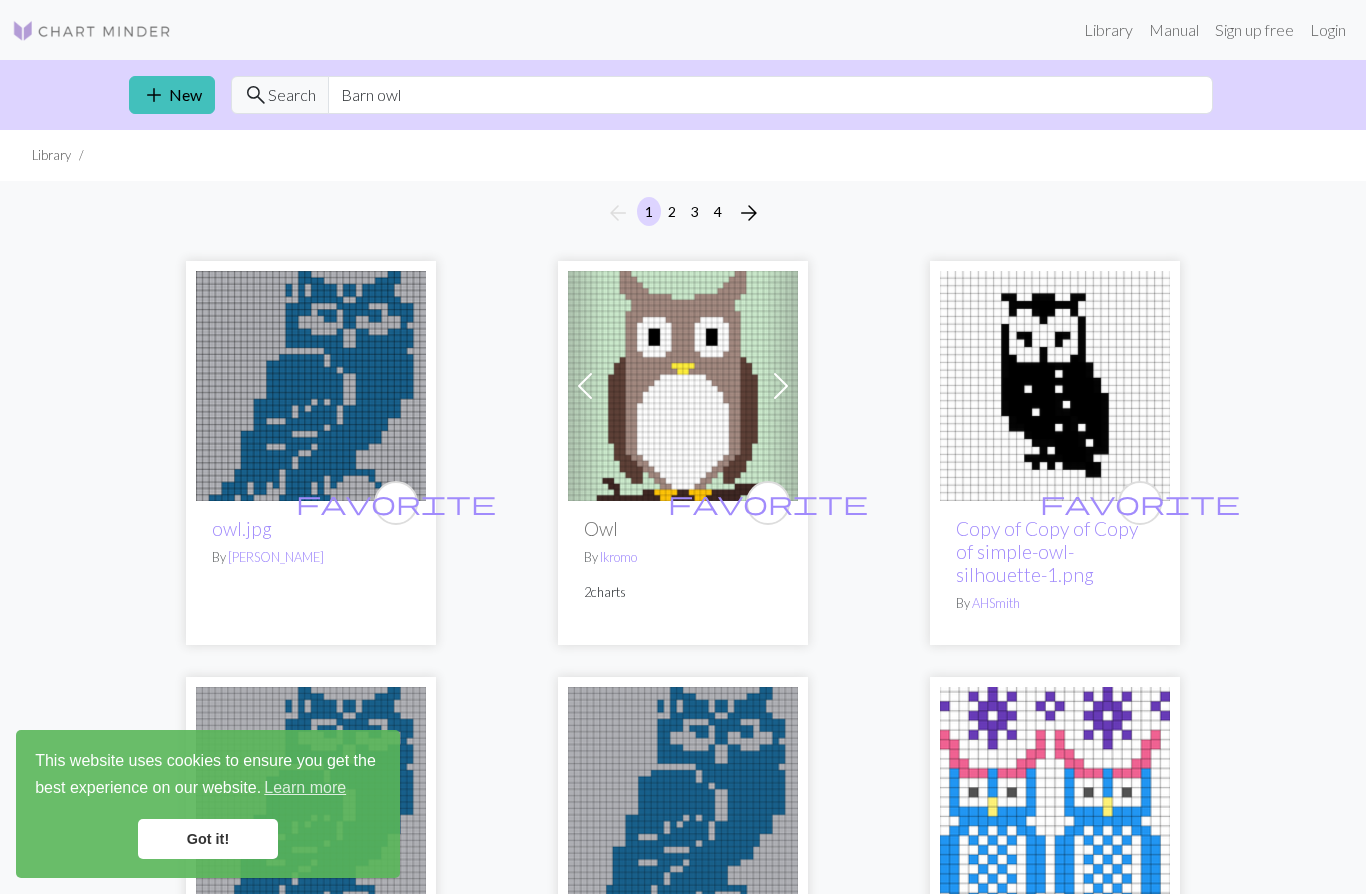 scroll, scrollTop: 0, scrollLeft: 0, axis: both 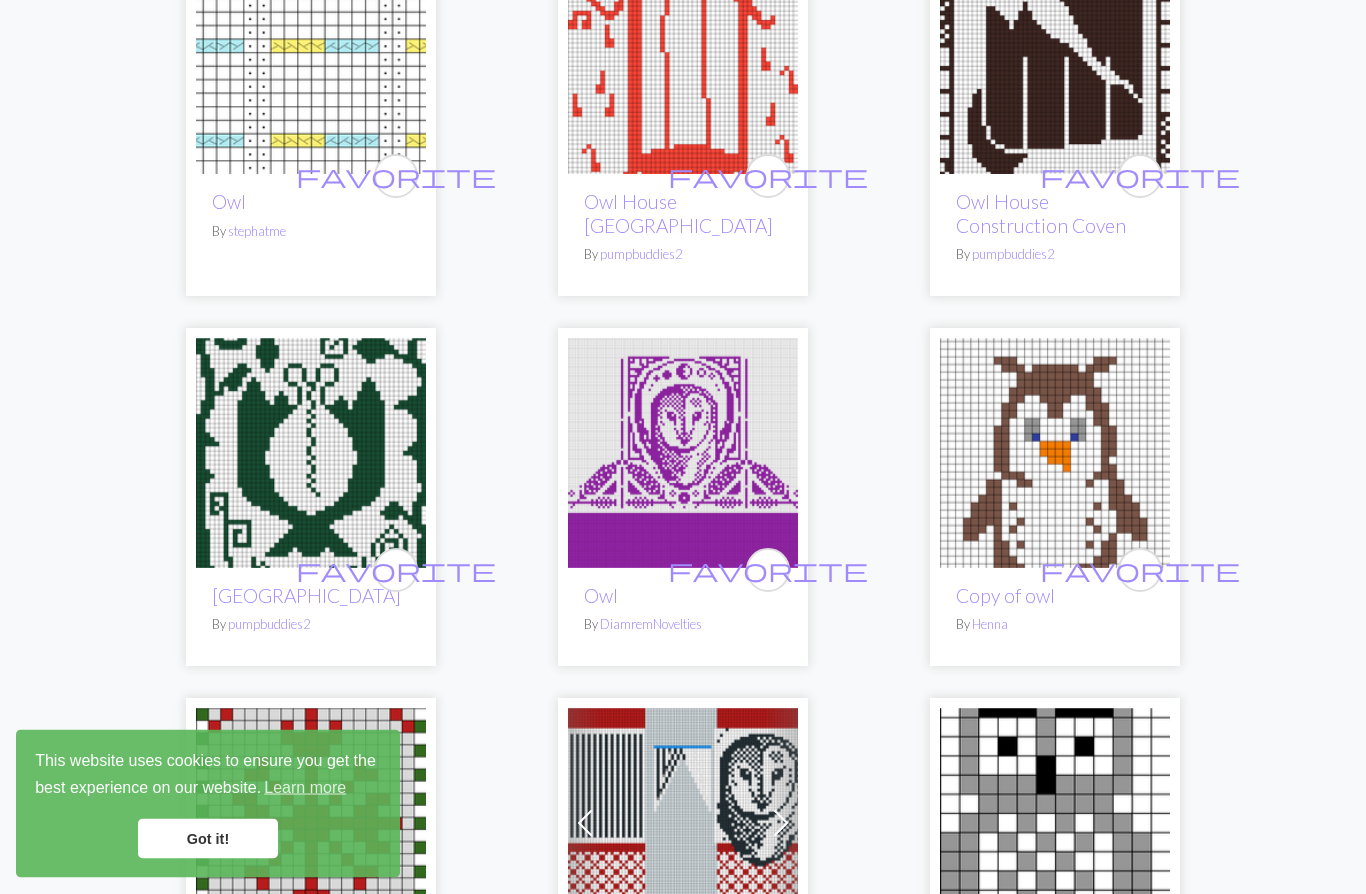 click on "Got it!" at bounding box center (208, 839) 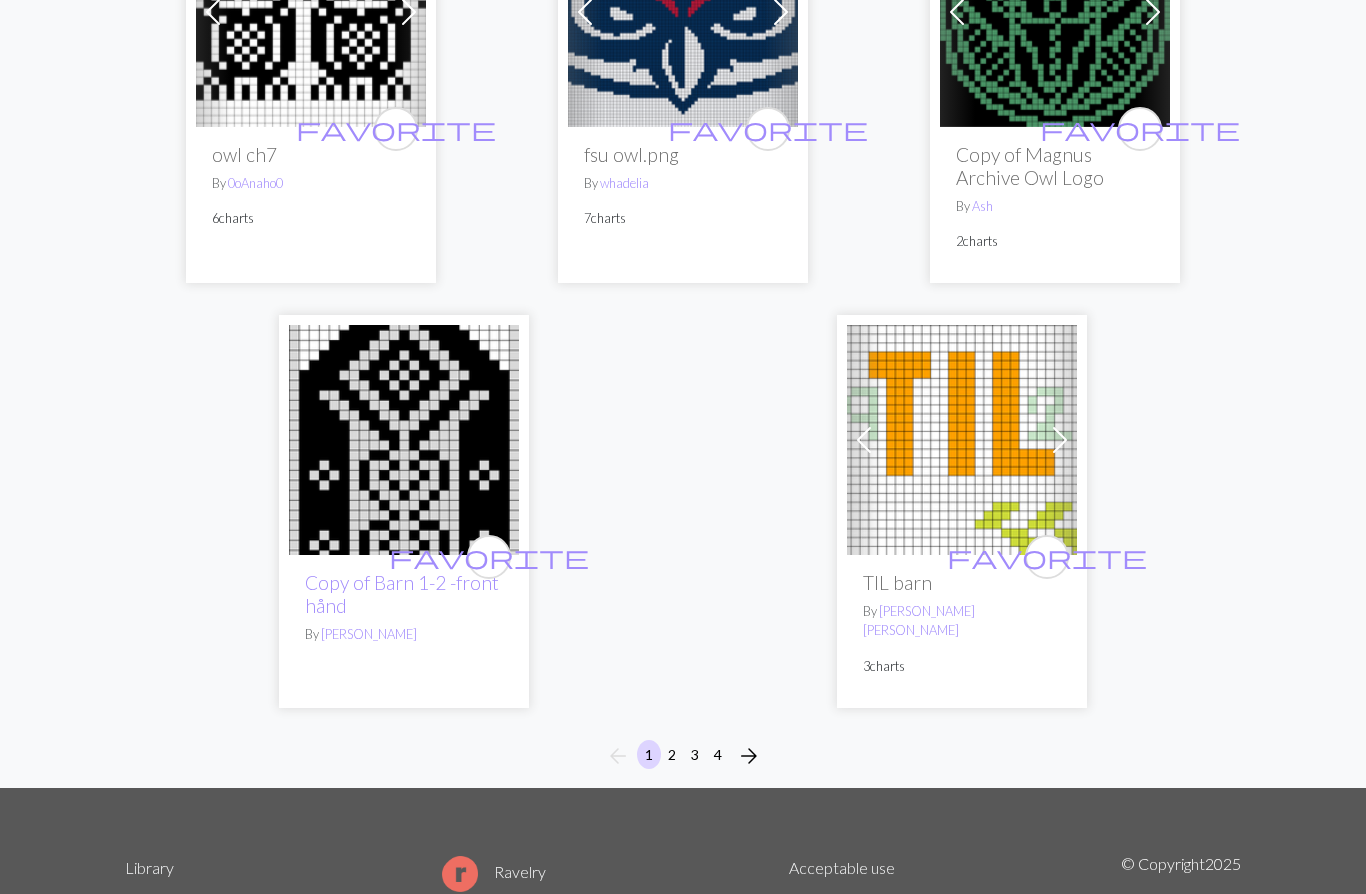 scroll, scrollTop: 6288, scrollLeft: 0, axis: vertical 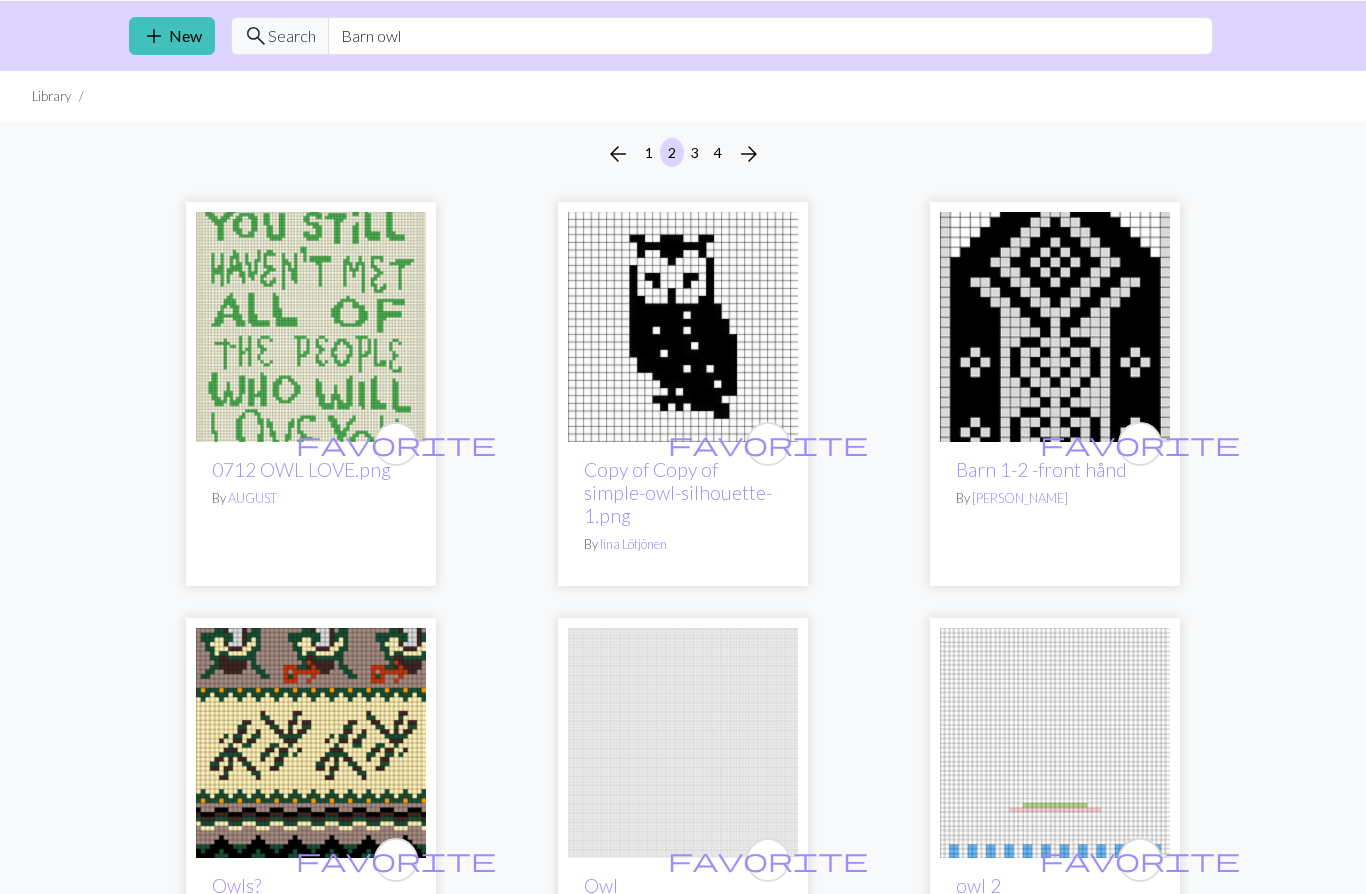 click at bounding box center [311, 327] 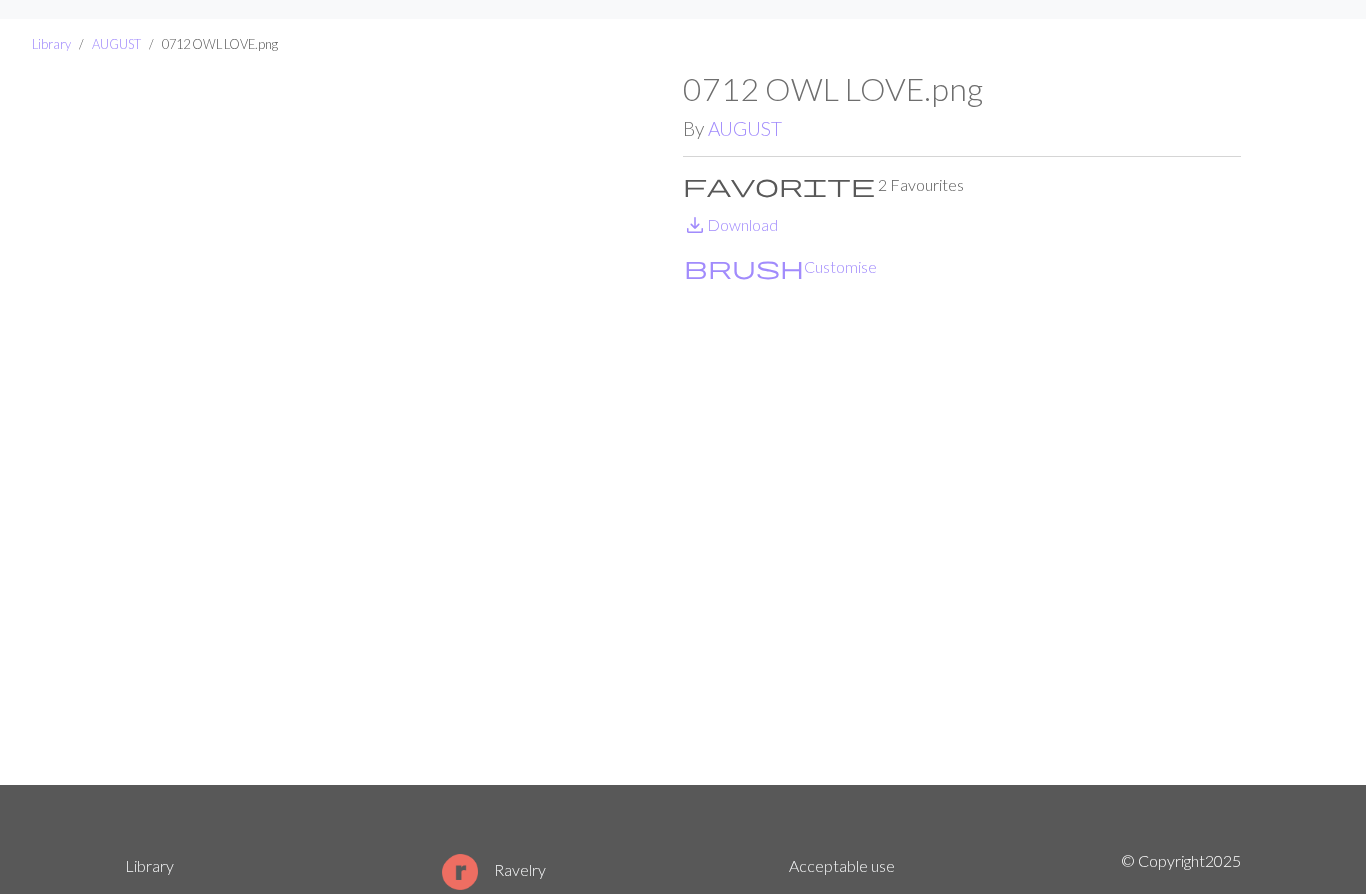 scroll, scrollTop: 0, scrollLeft: 0, axis: both 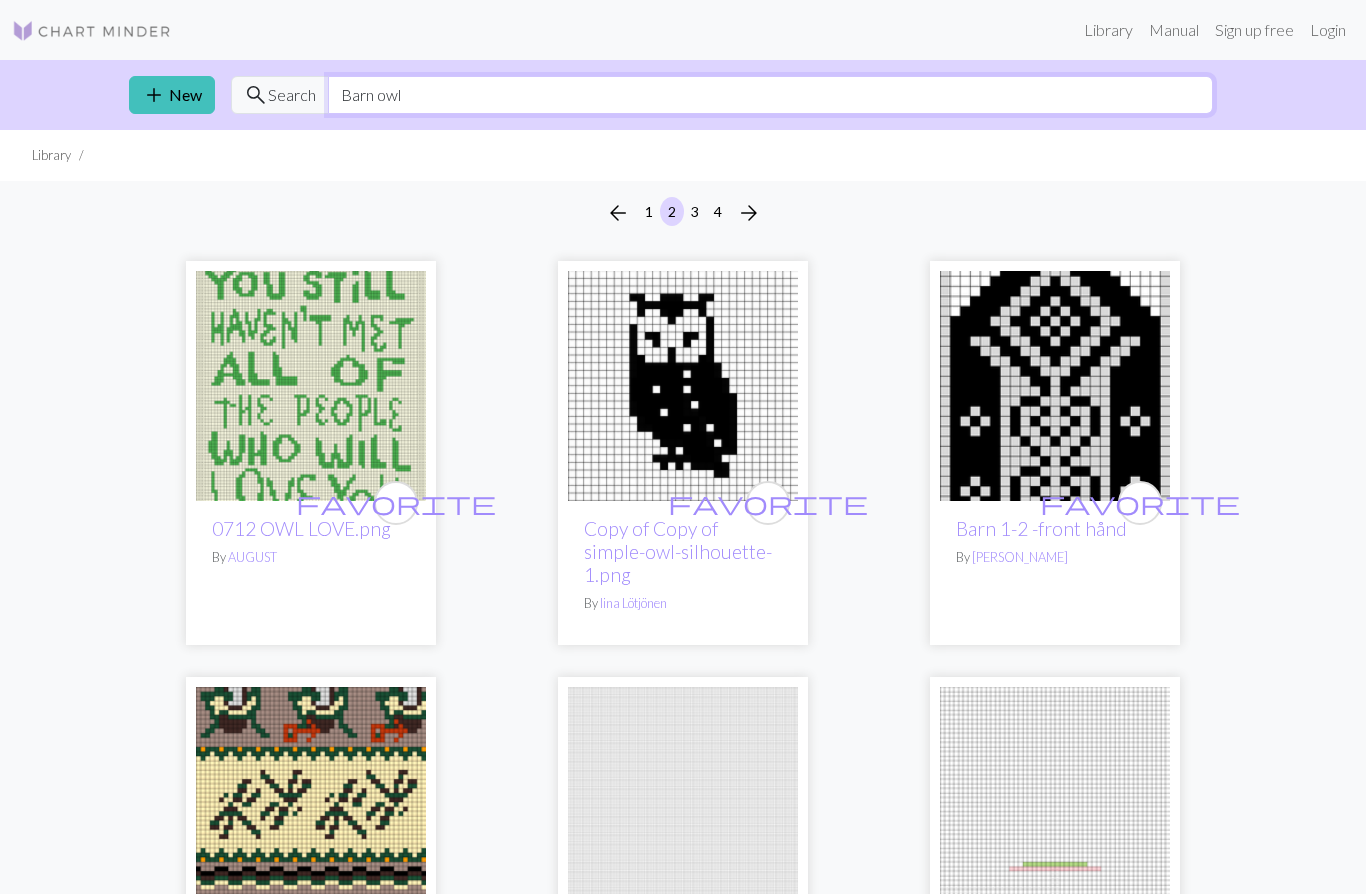 click on "Barn owl" at bounding box center [770, 95] 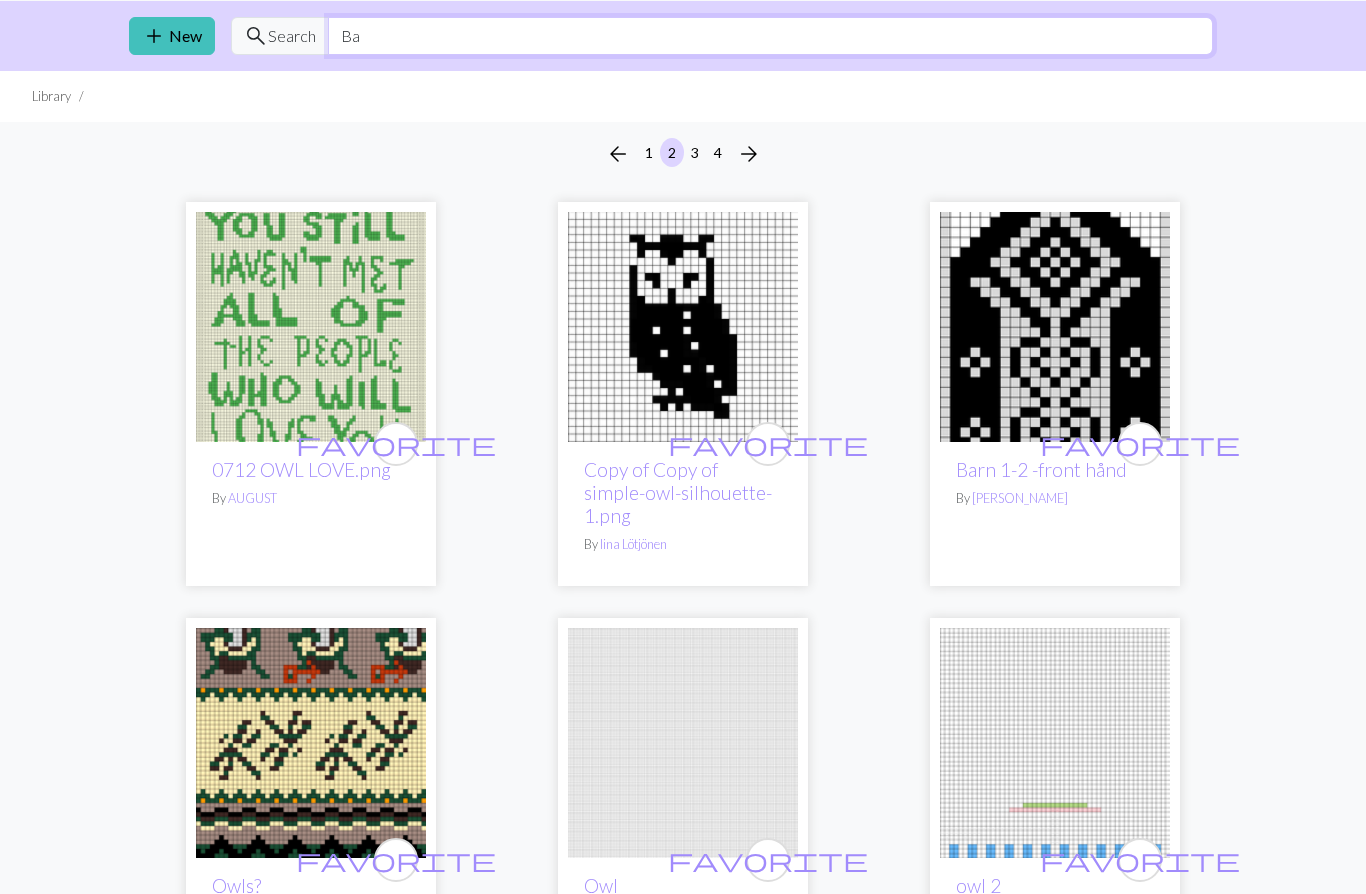 type on "B" 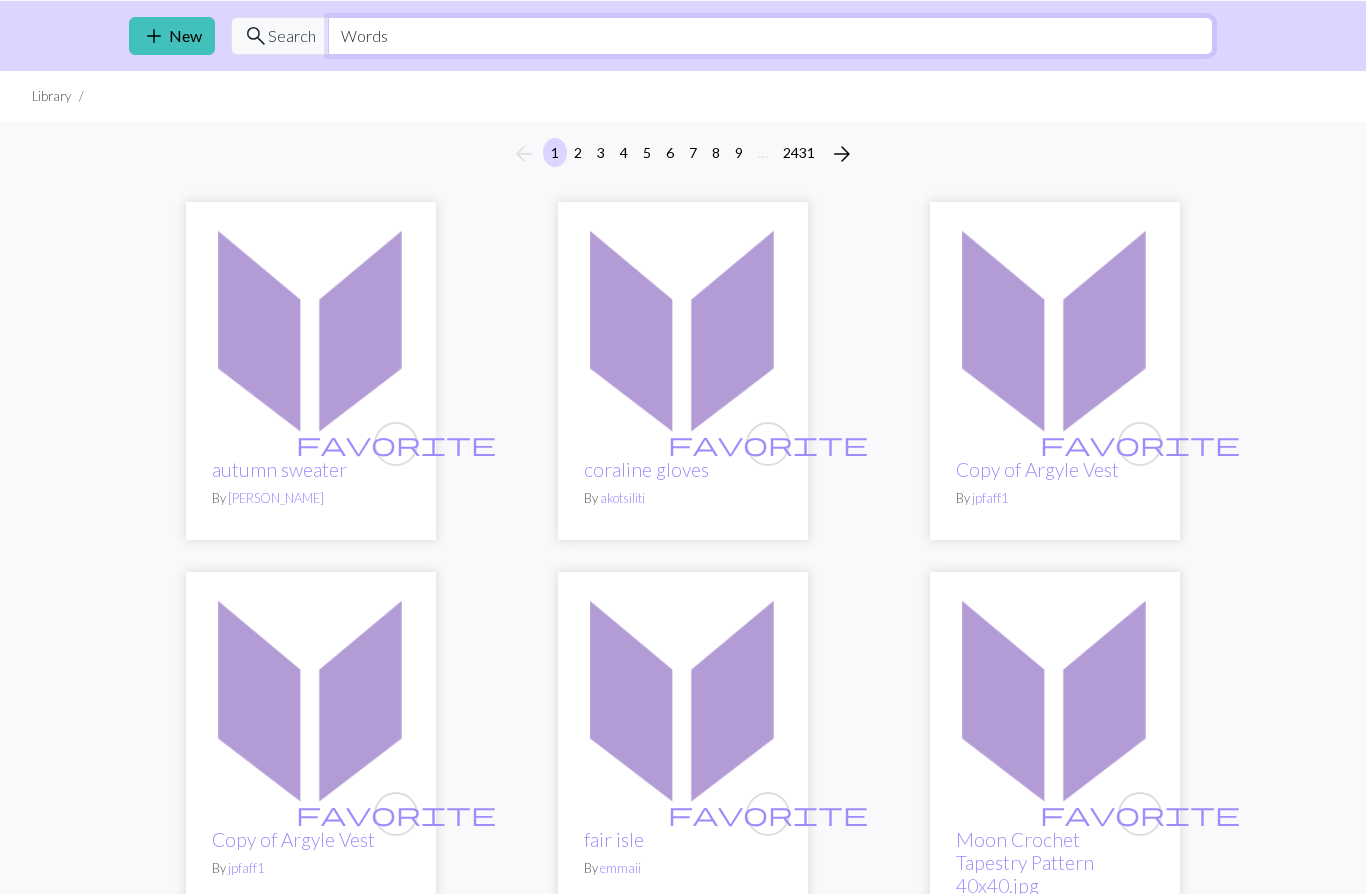 type on "Words" 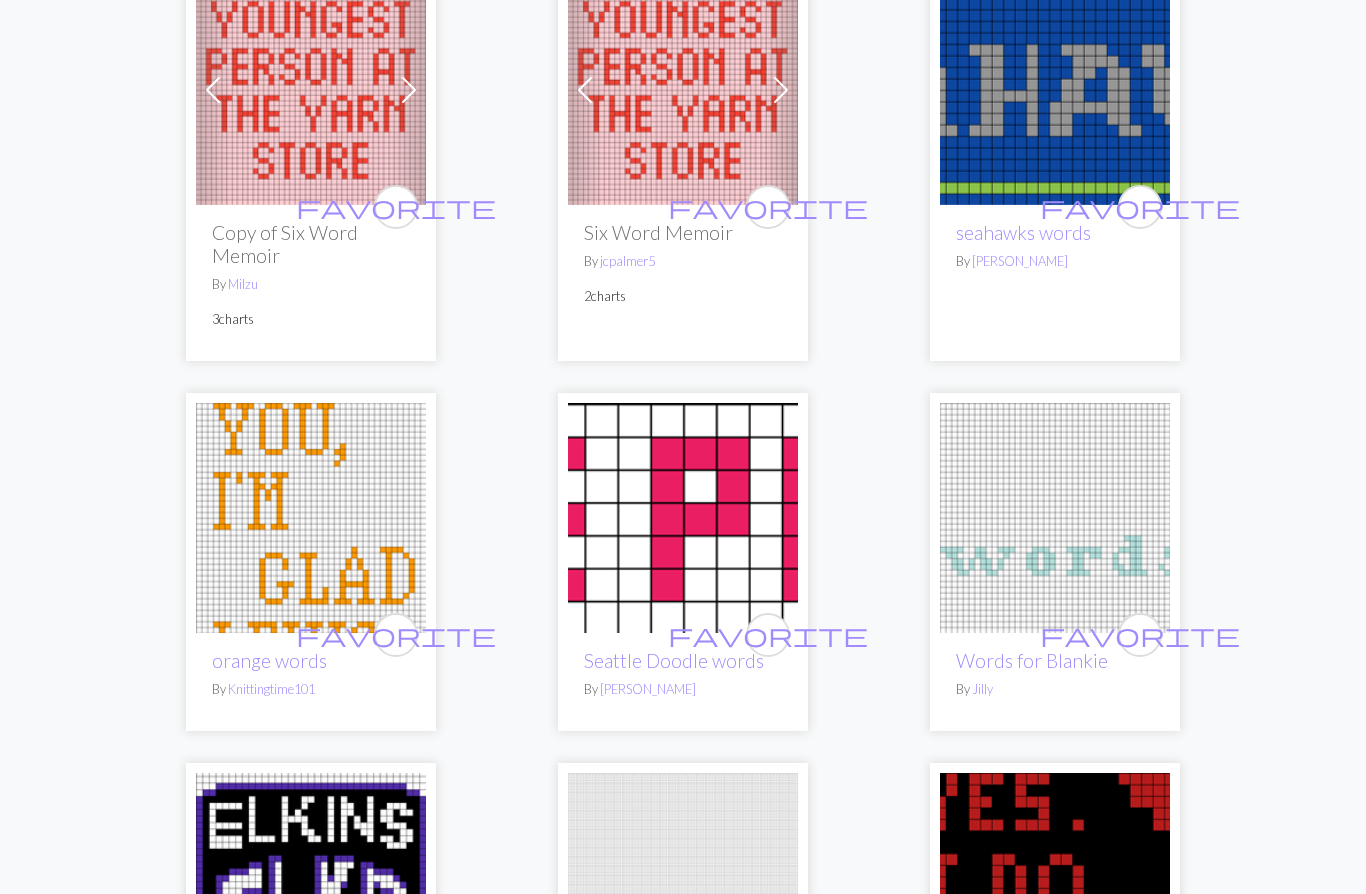 scroll, scrollTop: 2280, scrollLeft: 0, axis: vertical 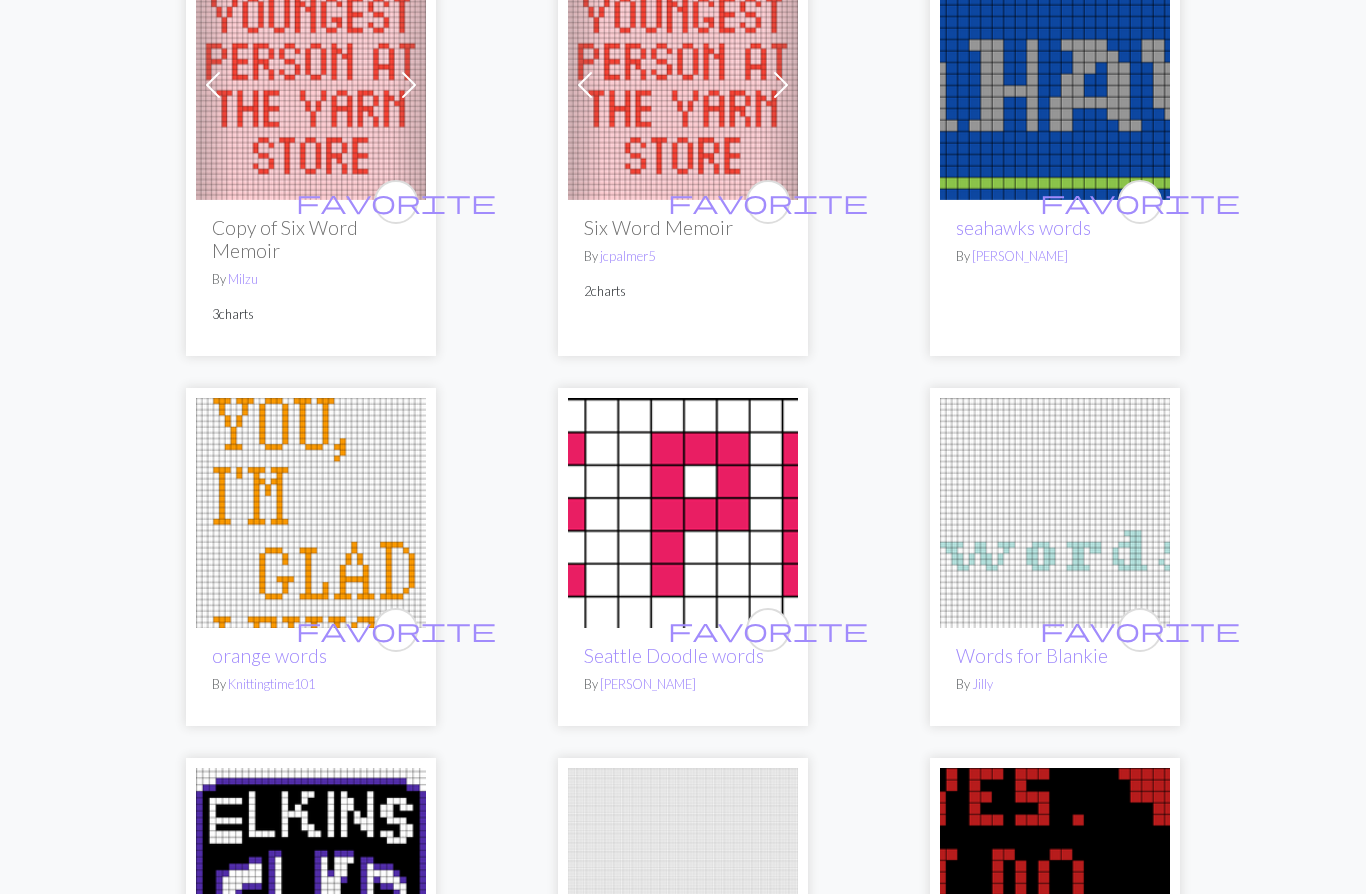 click at bounding box center [311, 513] 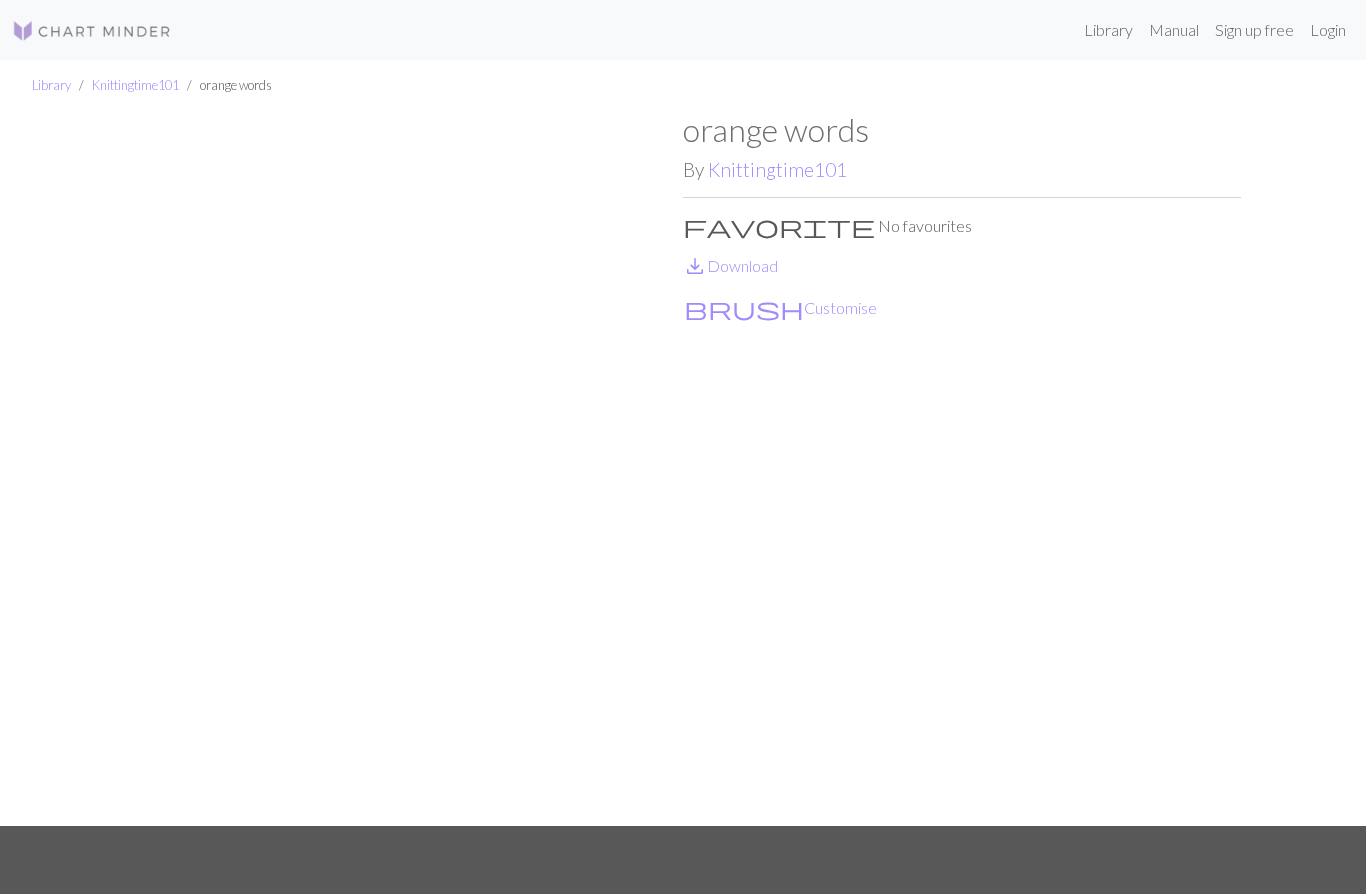scroll, scrollTop: 0, scrollLeft: 0, axis: both 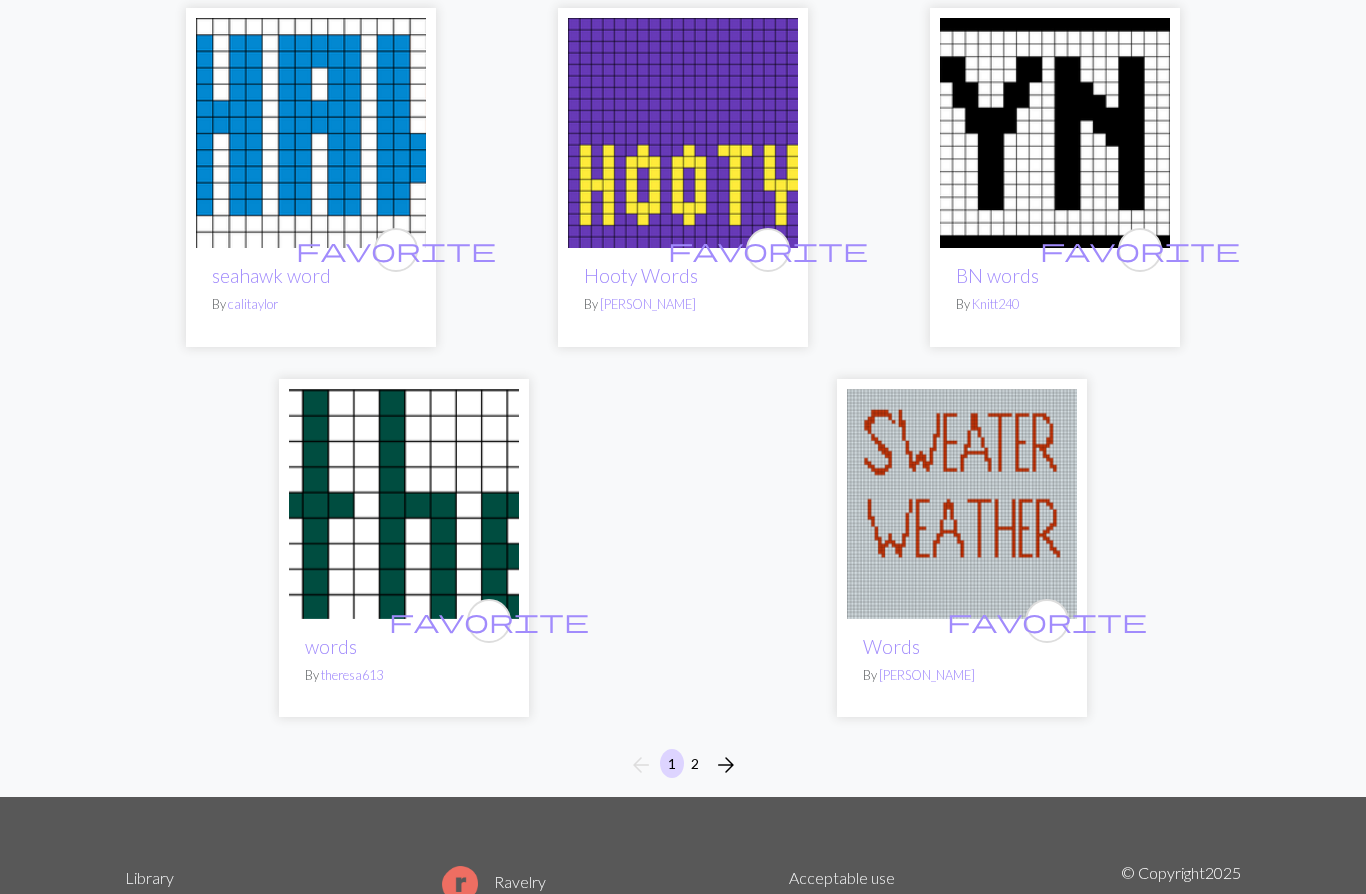 click on "arrow_forward" at bounding box center [726, 765] 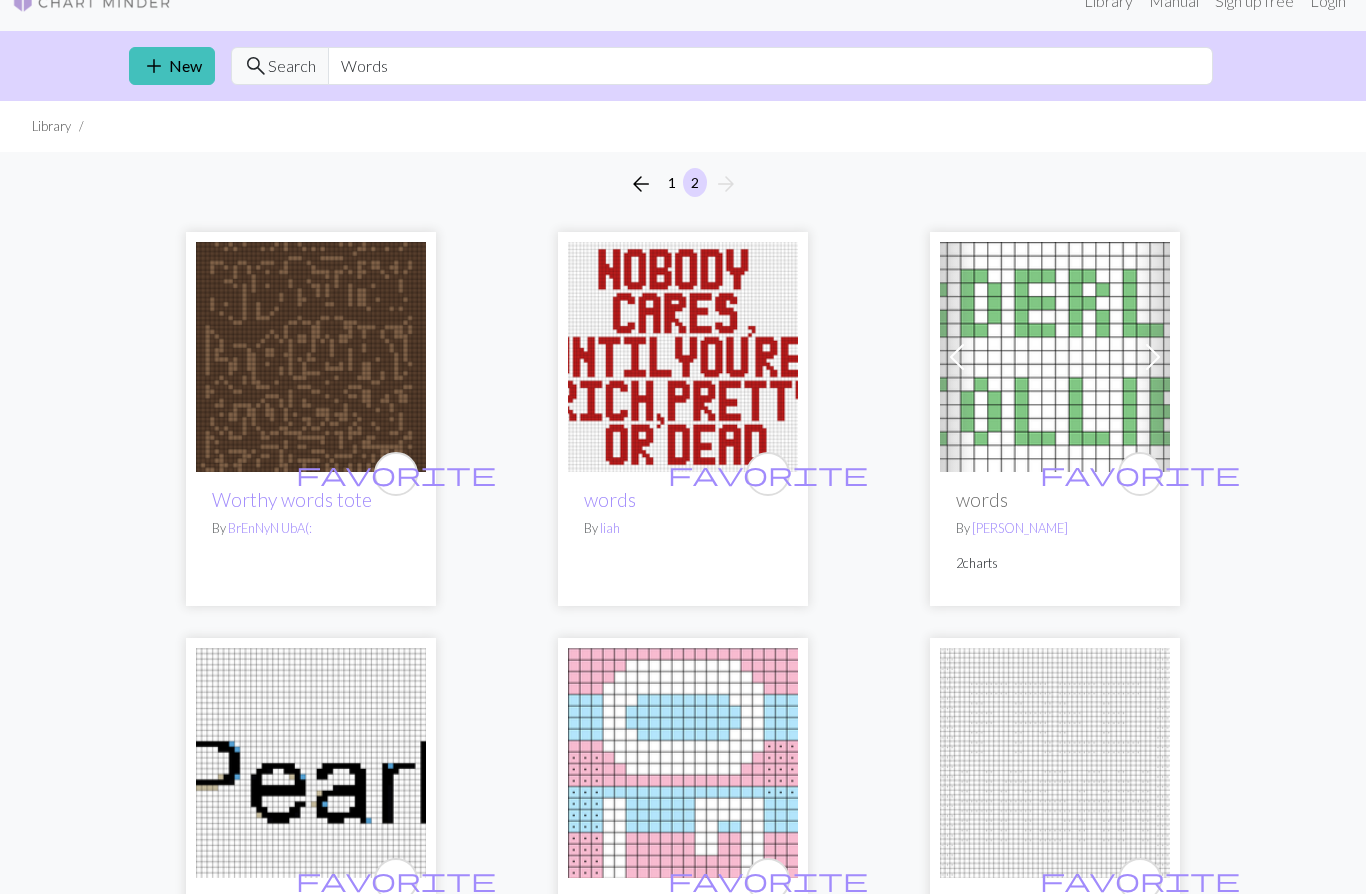 scroll, scrollTop: 0, scrollLeft: 0, axis: both 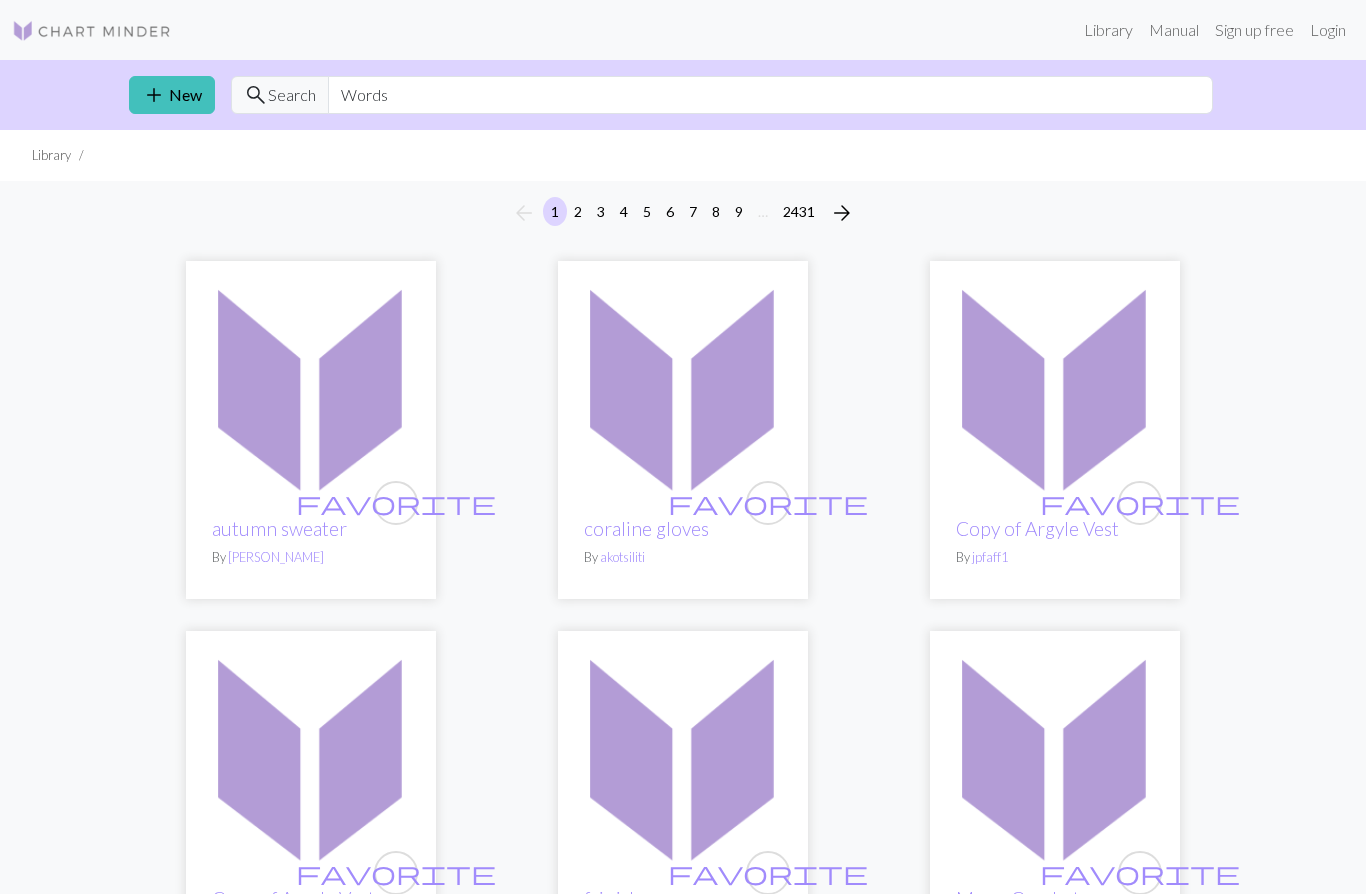 click at bounding box center [311, 386] 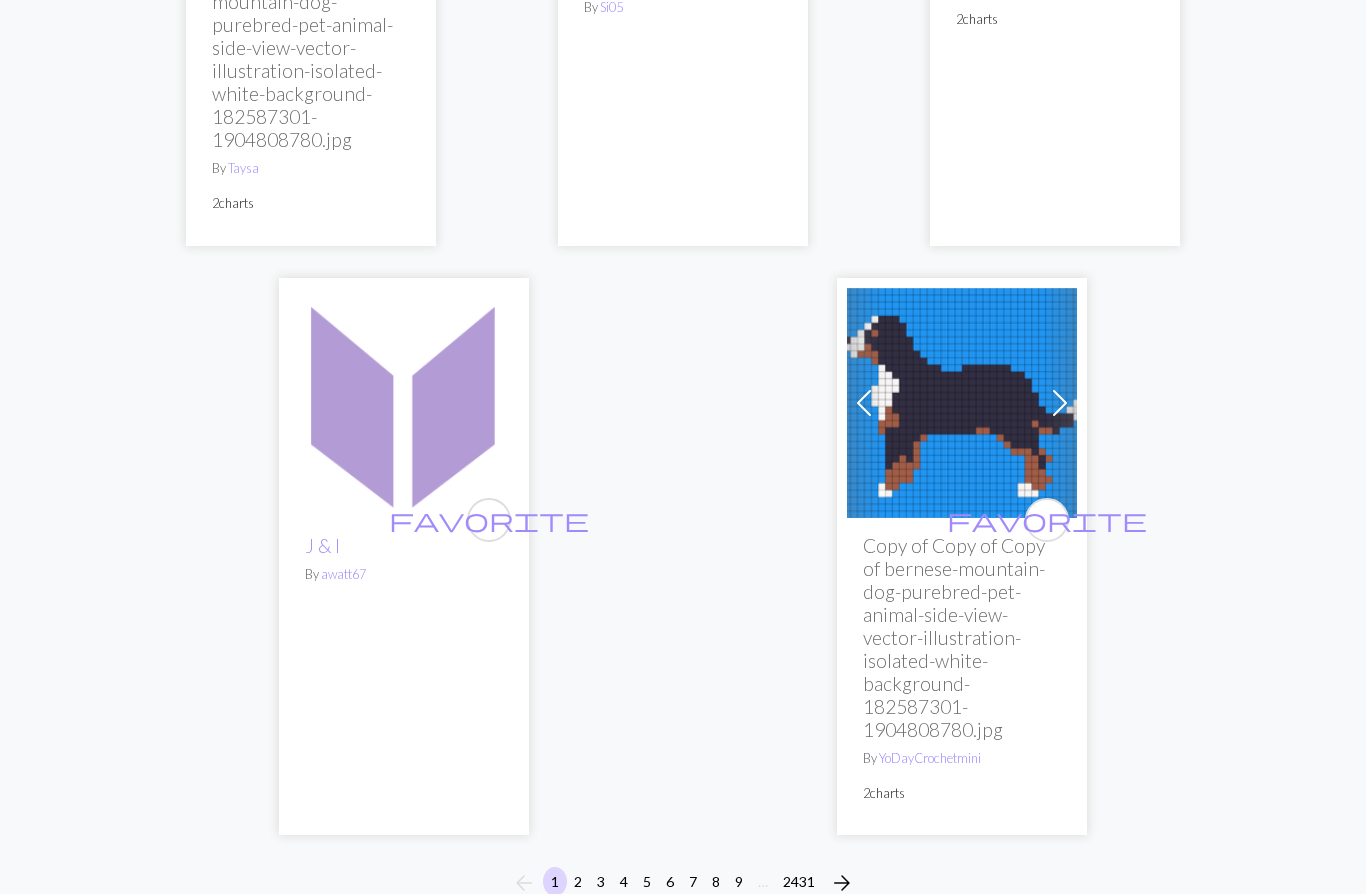 scroll, scrollTop: 6860, scrollLeft: 0, axis: vertical 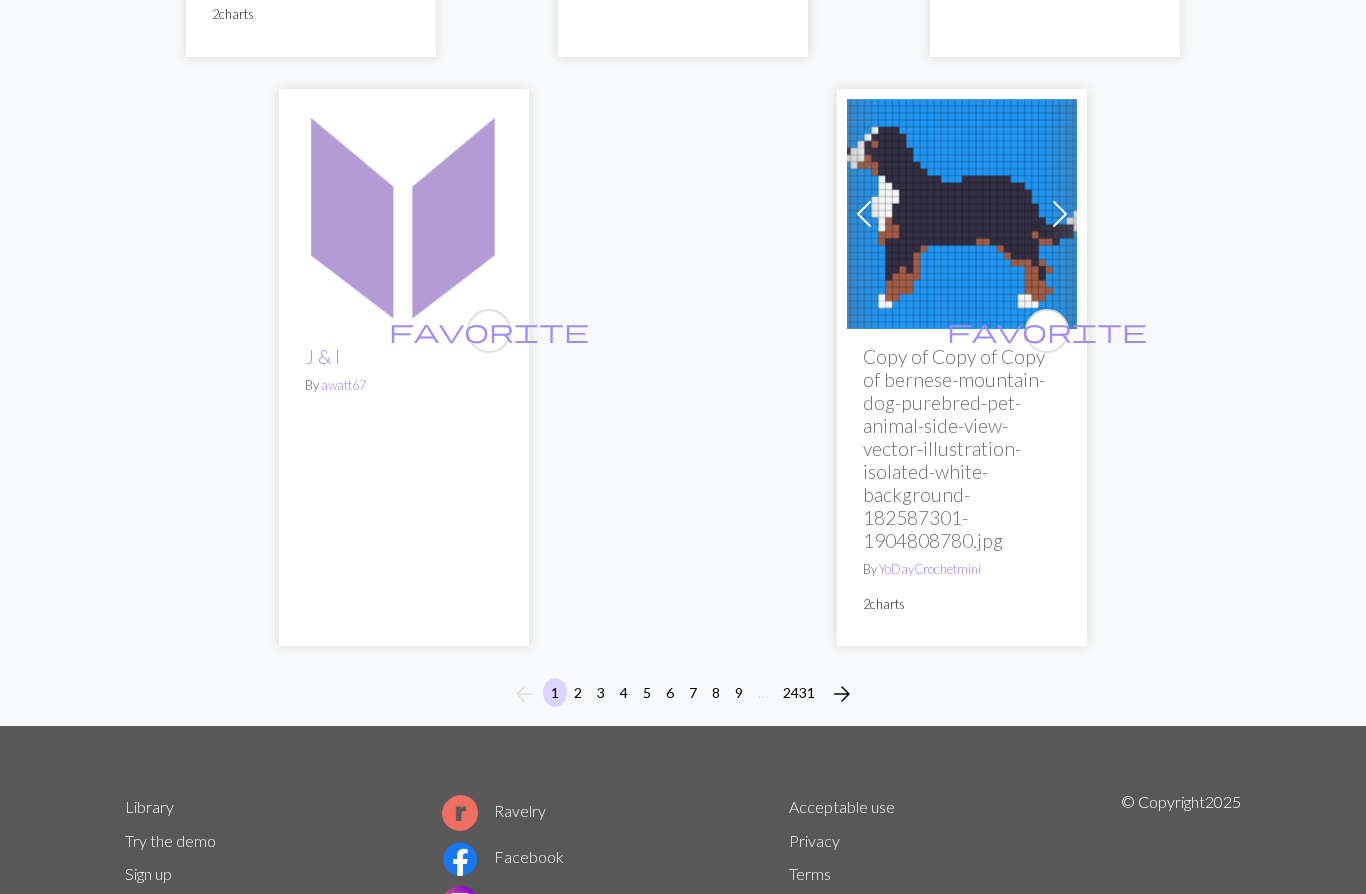 click on "2" at bounding box center [578, 692] 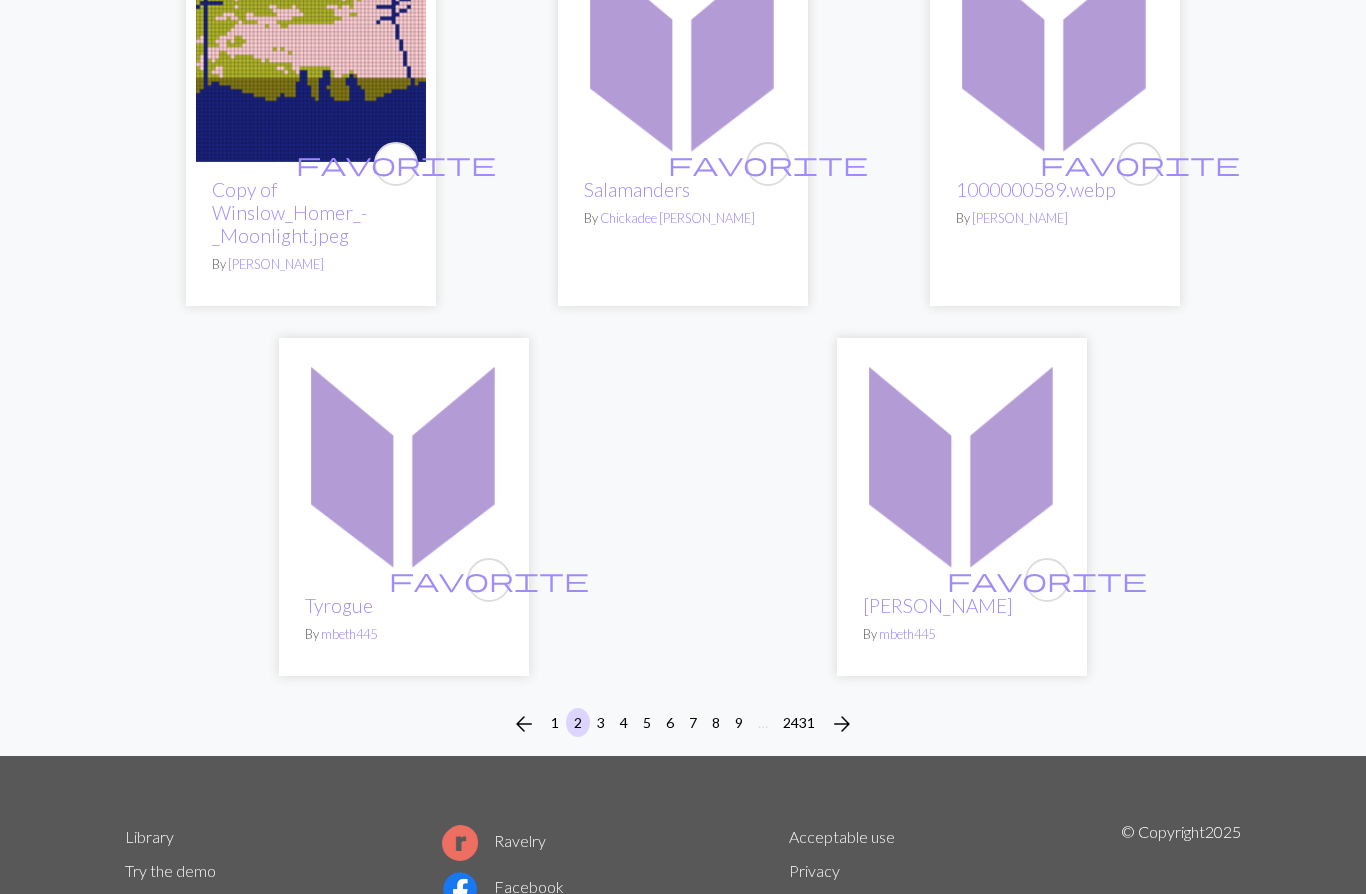 scroll, scrollTop: 6567, scrollLeft: 0, axis: vertical 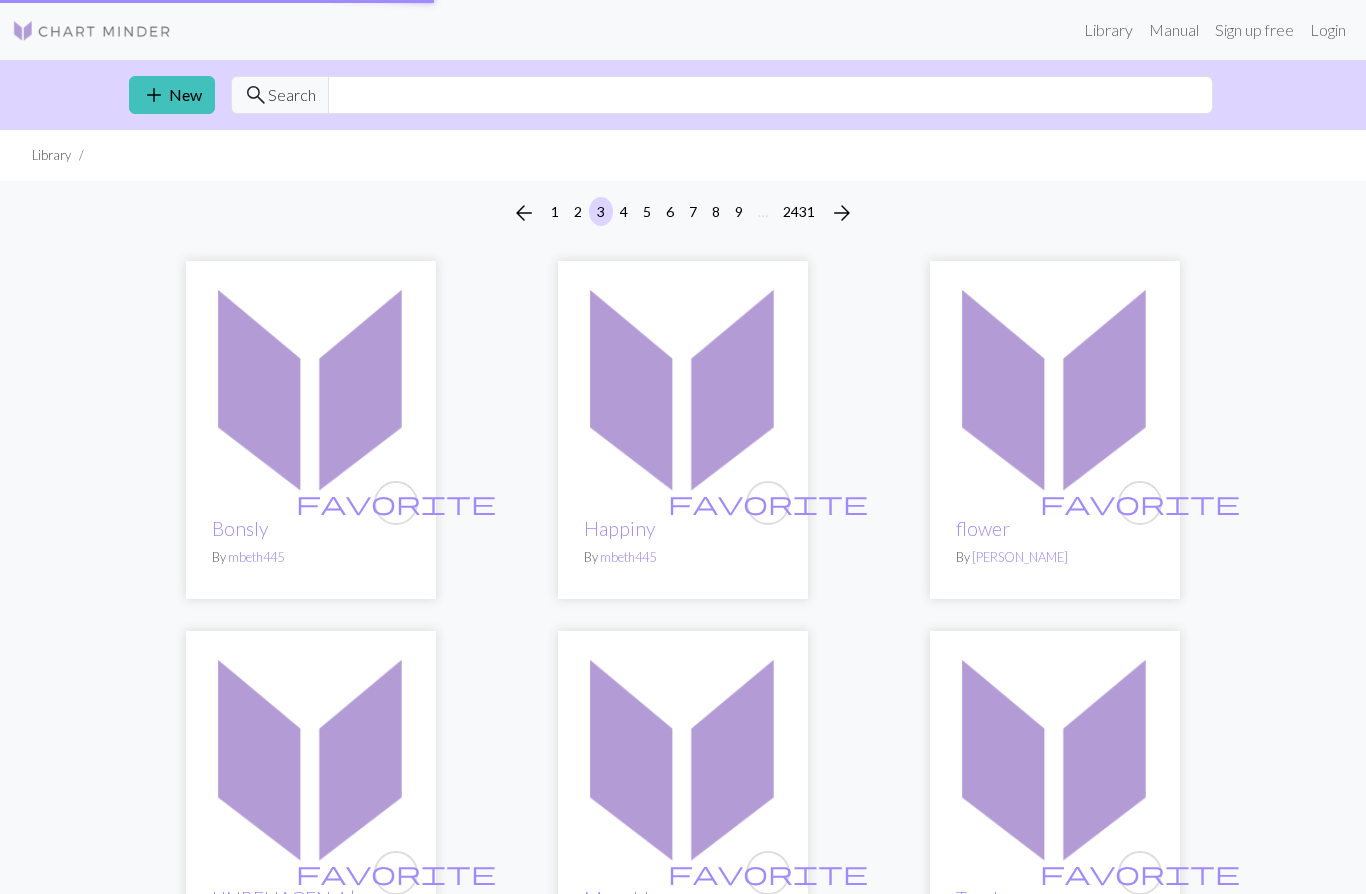 click on "favorite Bonsly By   mbeth445 favorite Happiny By   mbeth445 favorite flower By   [PERSON_NAME] favorite UNBEHAGEN 4 | männliche Einsamkeit entspringt toxischer Männlichkeit By   [PERSON_NAME] favorite Munchlax By   mbeth445 favorite Toxel By   mbeth445 favorite Chingling By   mbeth445 favorite Mantyke By   mbeth445 favorite star cuff By   [PERSON_NAME] favorite Budew By   mbeth445 favorite Wynaut By   mbeth445 favorite Azurill By   mbeth445 favorite Smoochum By   mbeth445 Previous Next favorite IMG_9069.jpeg By   [PERSON_NAME] [PERSON_NAME] 2  charts favorite Togepi By   mbeth445 favorite Igglybuff By   mbeth445 favorite Elekid By   mbeth445 favorite Cleffa By   mbeth445 favorite Pichu By   mbeth445 favorite IMG_7170.PNG By   alowlygoat favorite Copy of Graph paper By   [PERSON_NAME] favorite Sukissa-kokeilu By   mmjkeina favorite snoopy house.jpg By   [PERSON_NAME] favorite red baron.jpg By   [PERSON_NAME] favorite 1000009197.png By   KaidaSeren favorite Pyrewyrm name By   [PERSON_NAME] favorite [PERSON_NAME].jpg By   angeles favorite" at bounding box center (683, 3635) 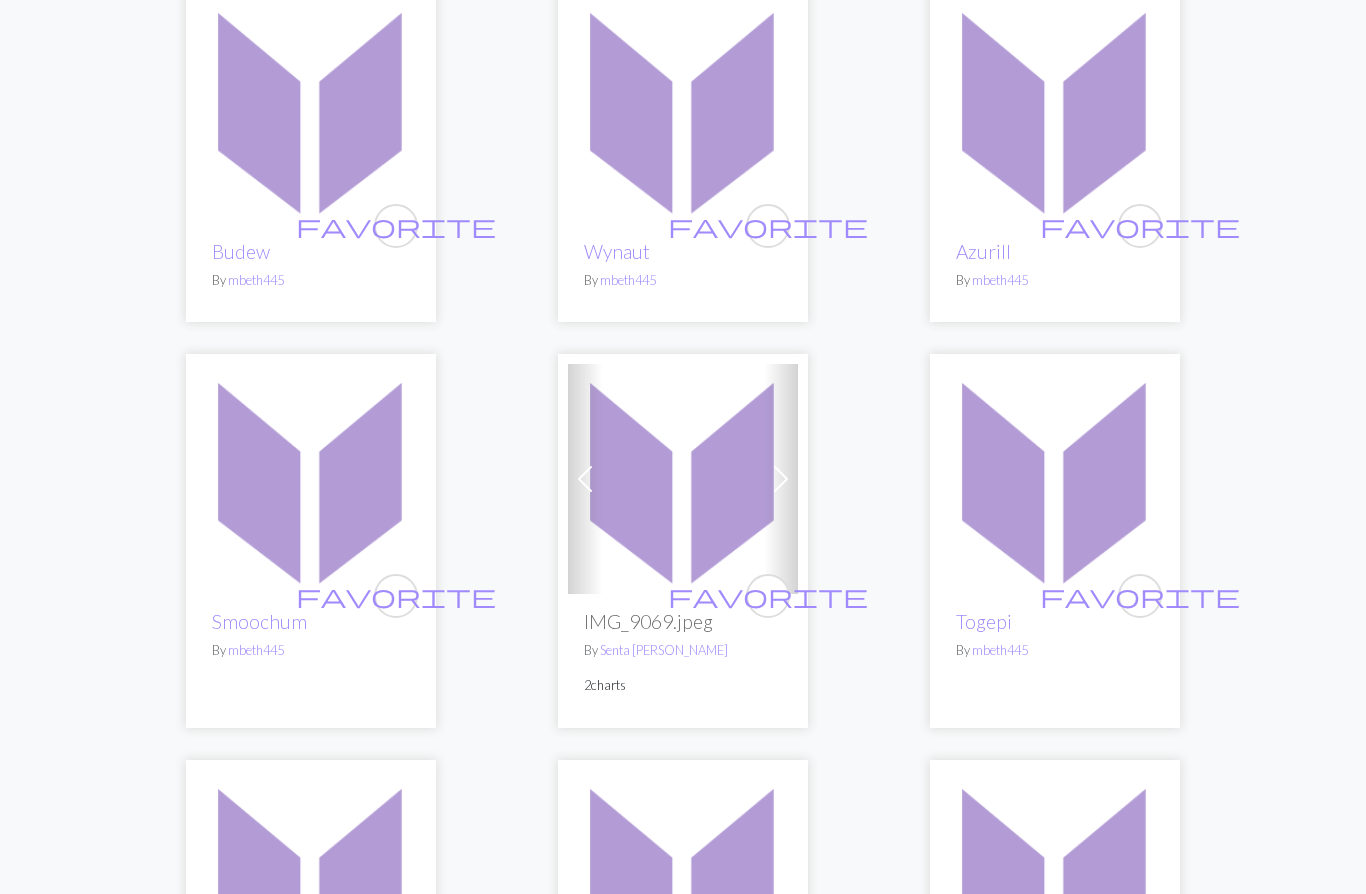 scroll, scrollTop: 1475, scrollLeft: 0, axis: vertical 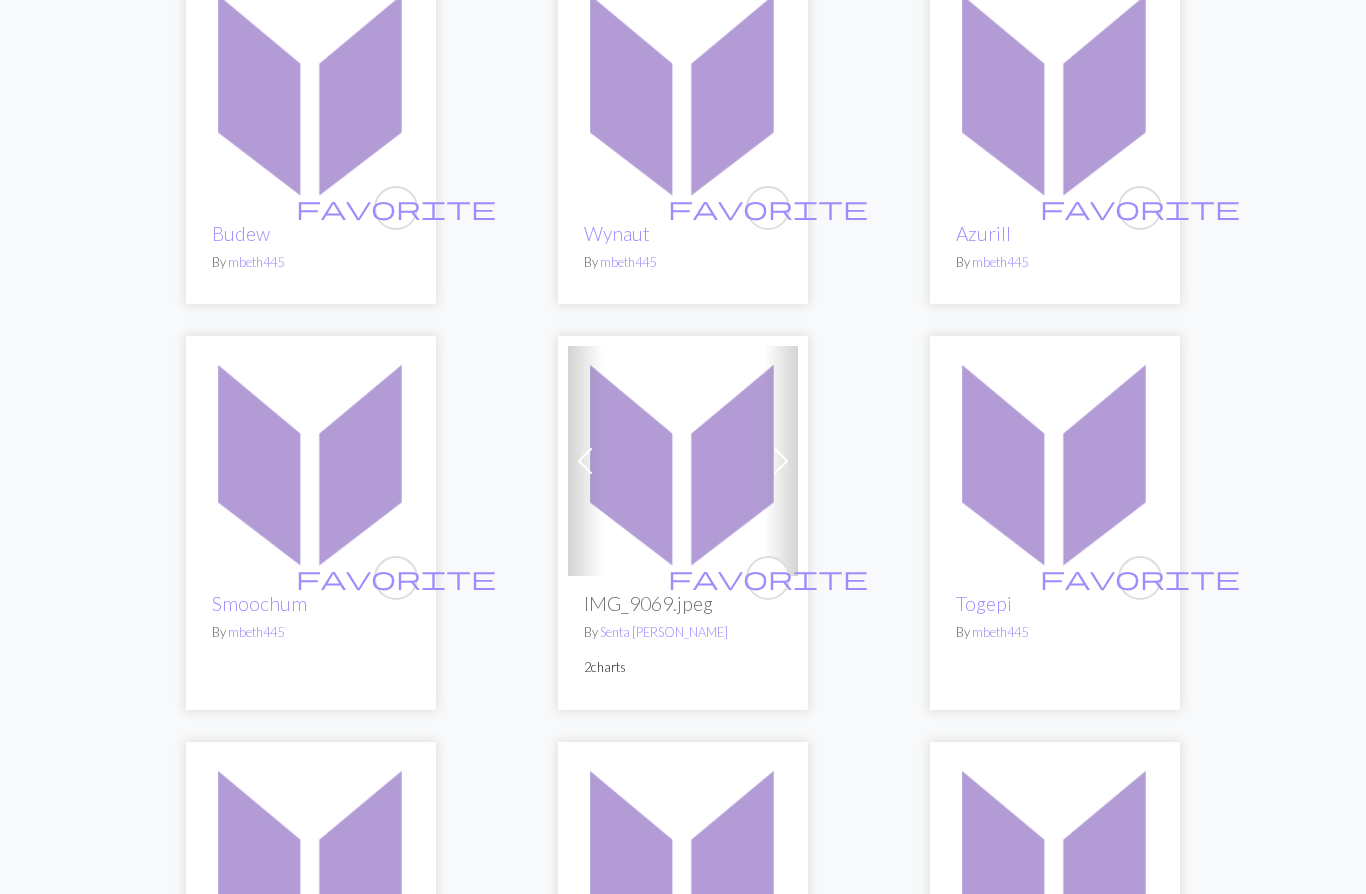 click at bounding box center (311, 461) 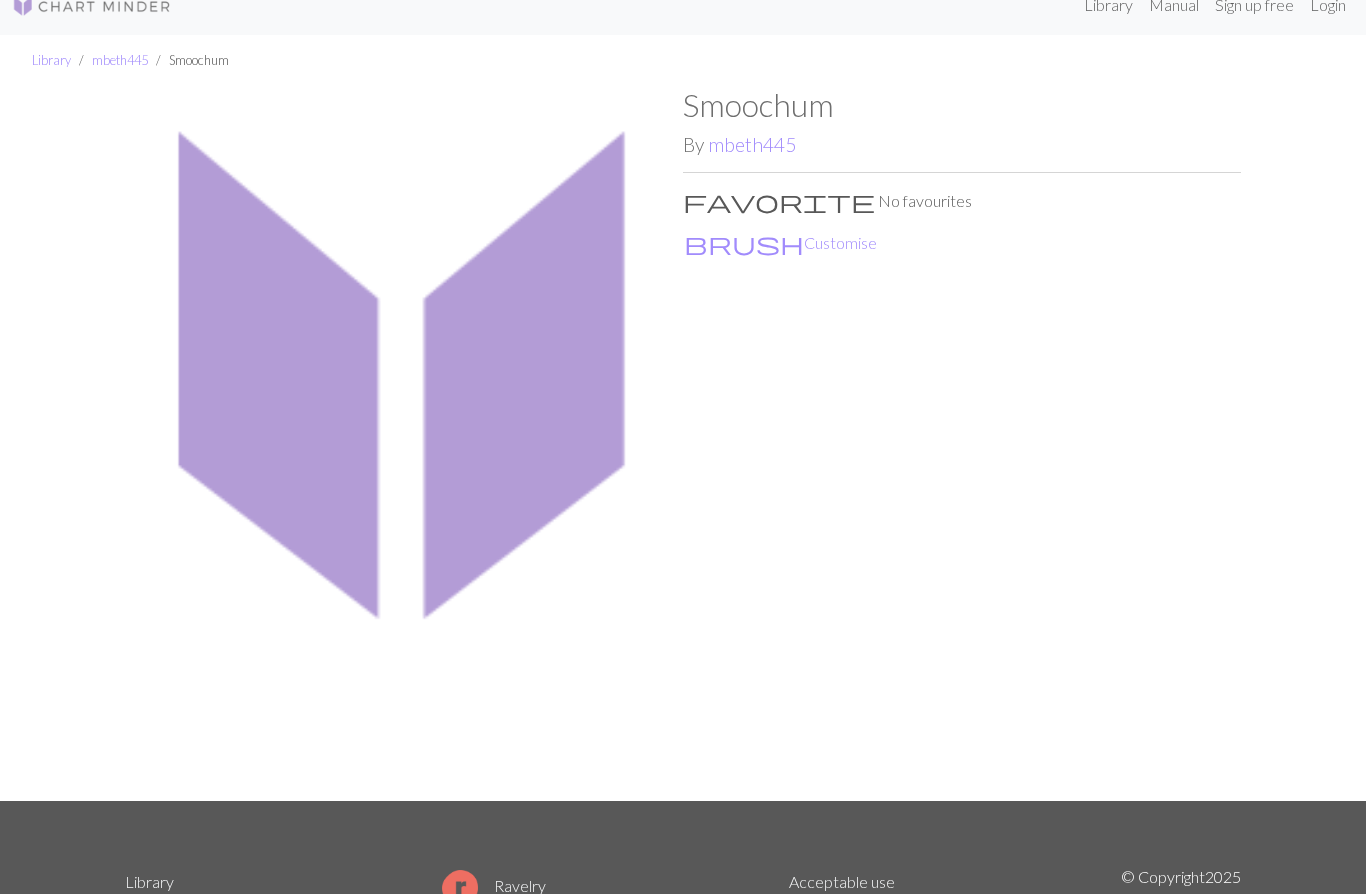 scroll, scrollTop: 0, scrollLeft: 0, axis: both 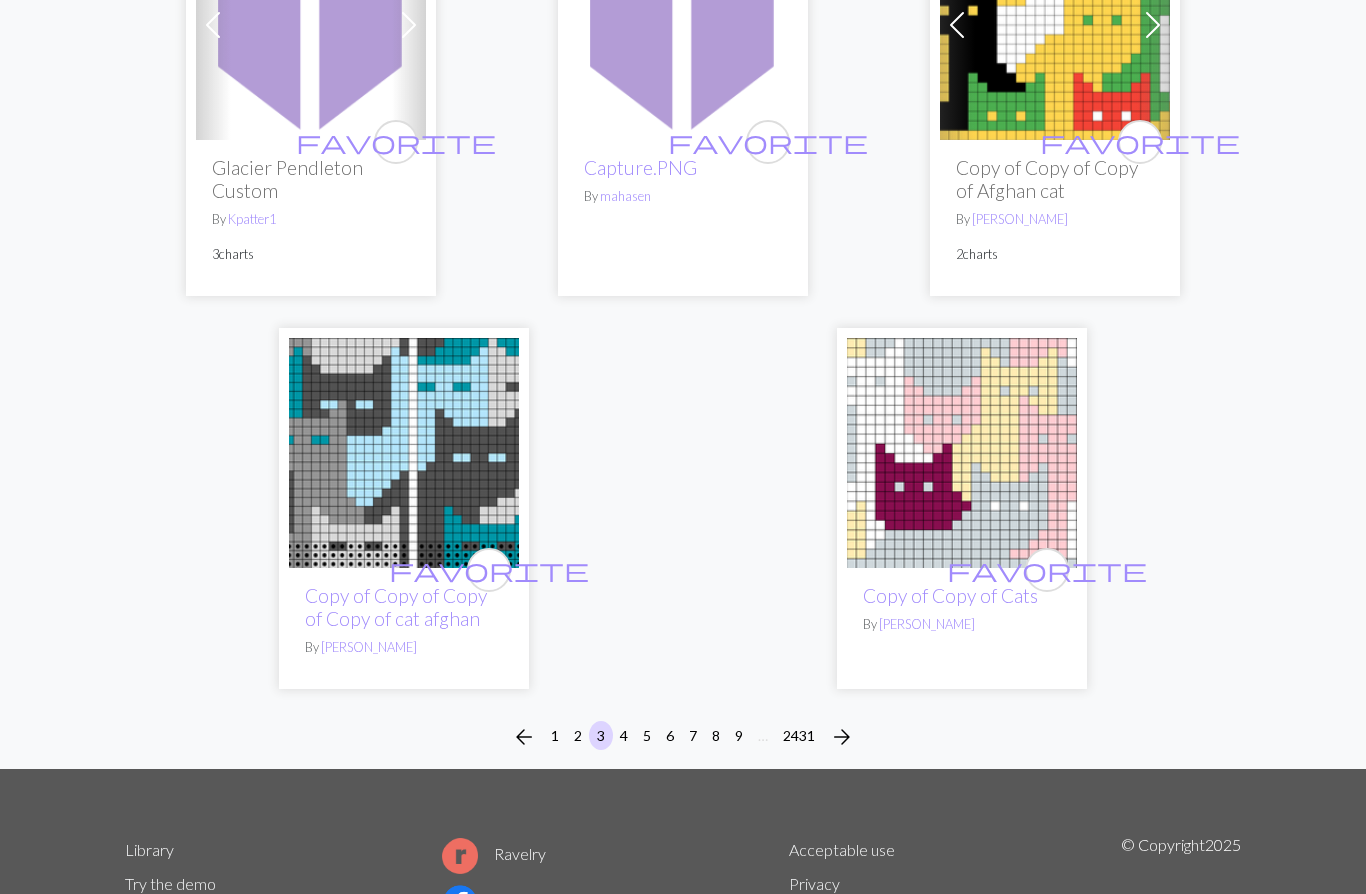 click on "4" at bounding box center [624, 735] 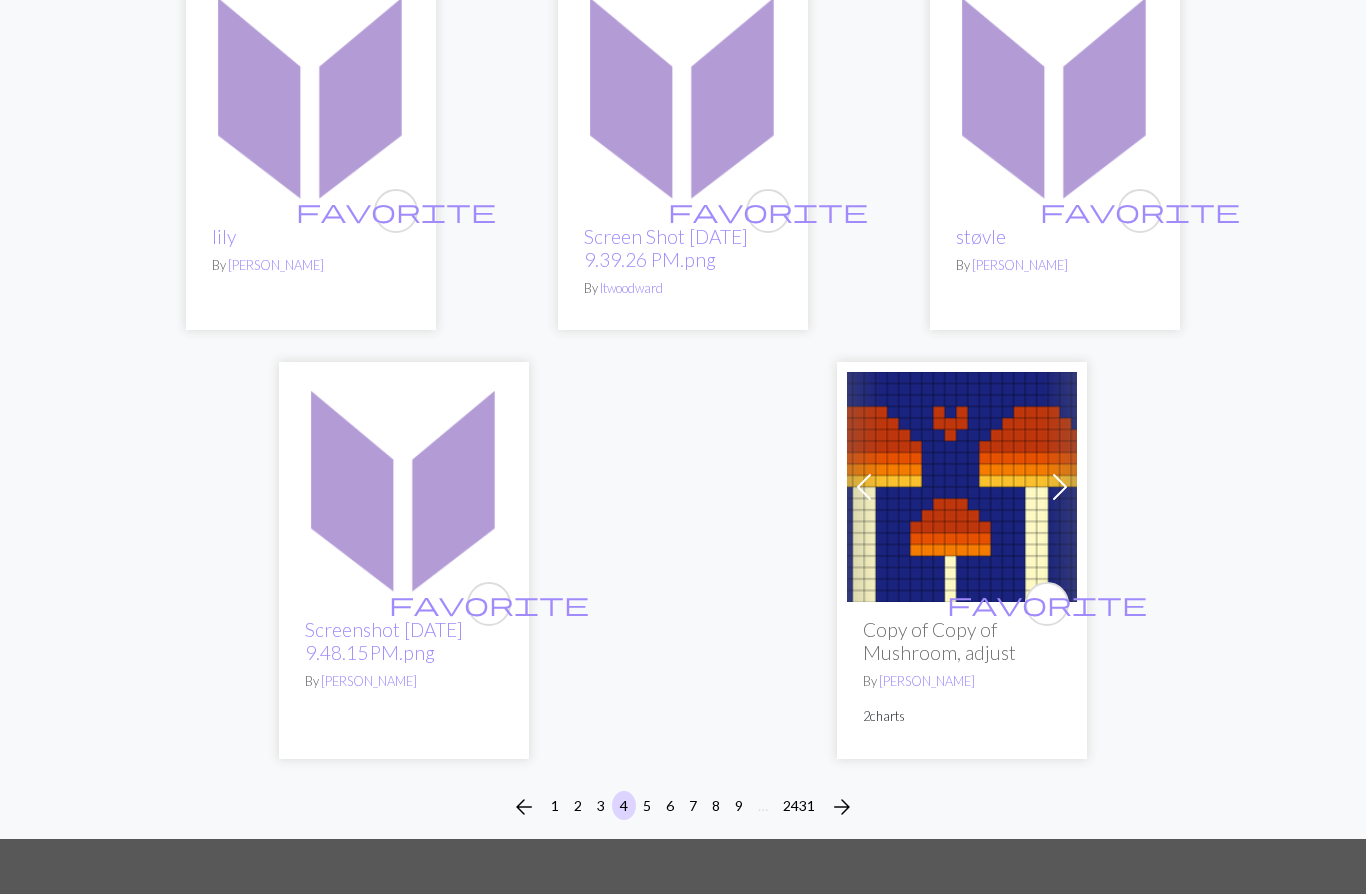 scroll, scrollTop: 6429, scrollLeft: 0, axis: vertical 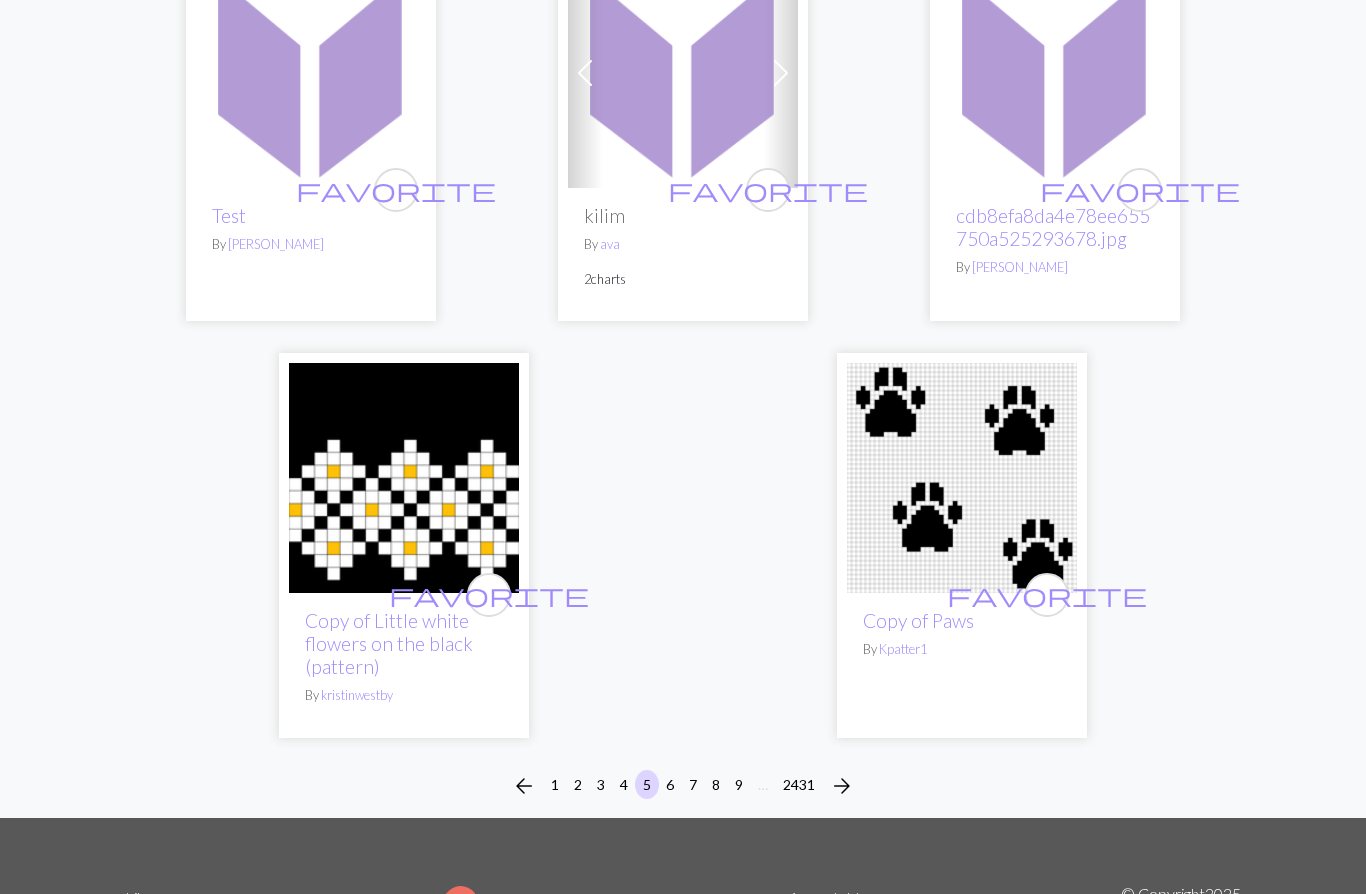 click on "arrow_forward" at bounding box center (842, 786) 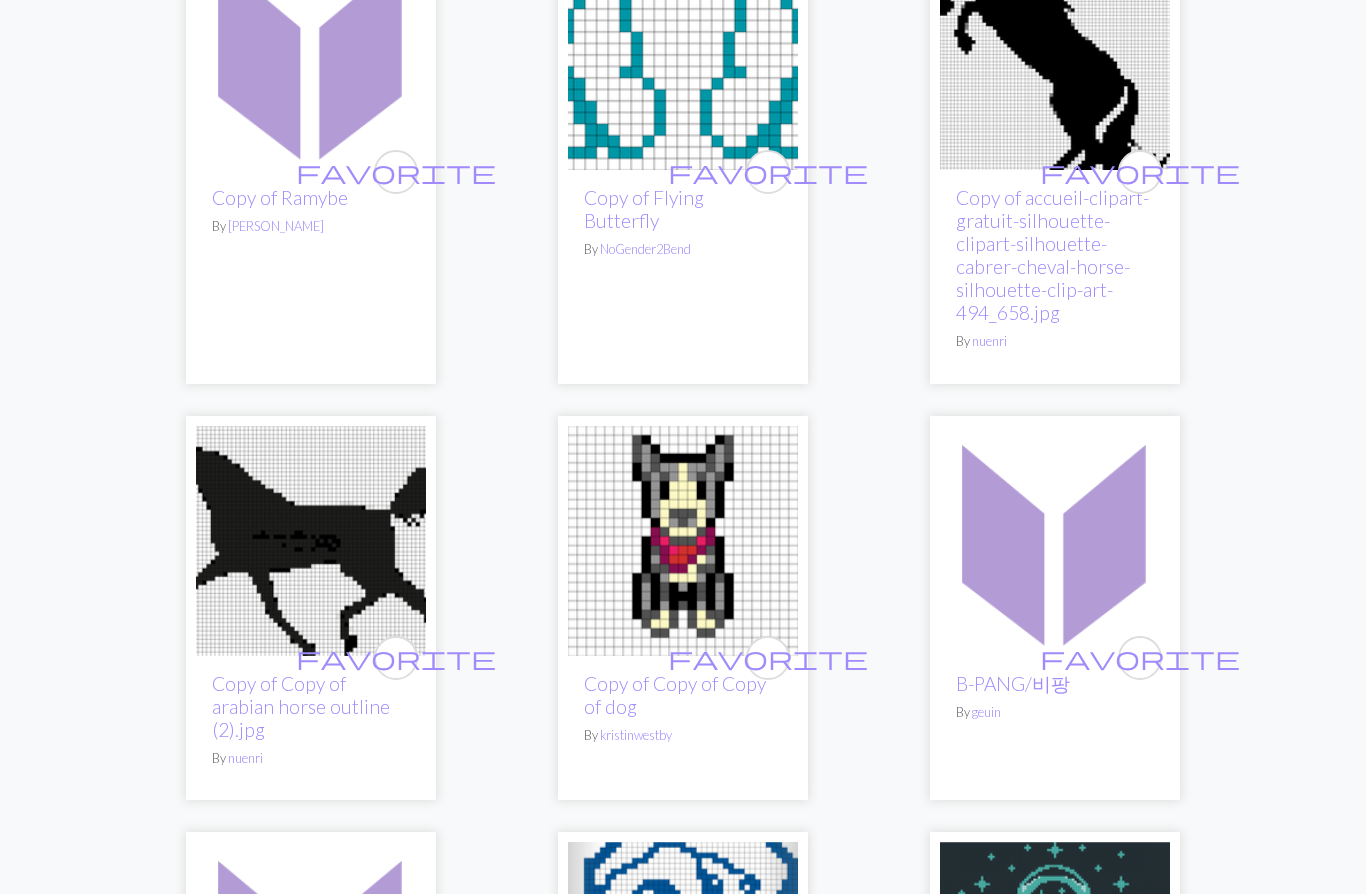 scroll, scrollTop: 0, scrollLeft: 0, axis: both 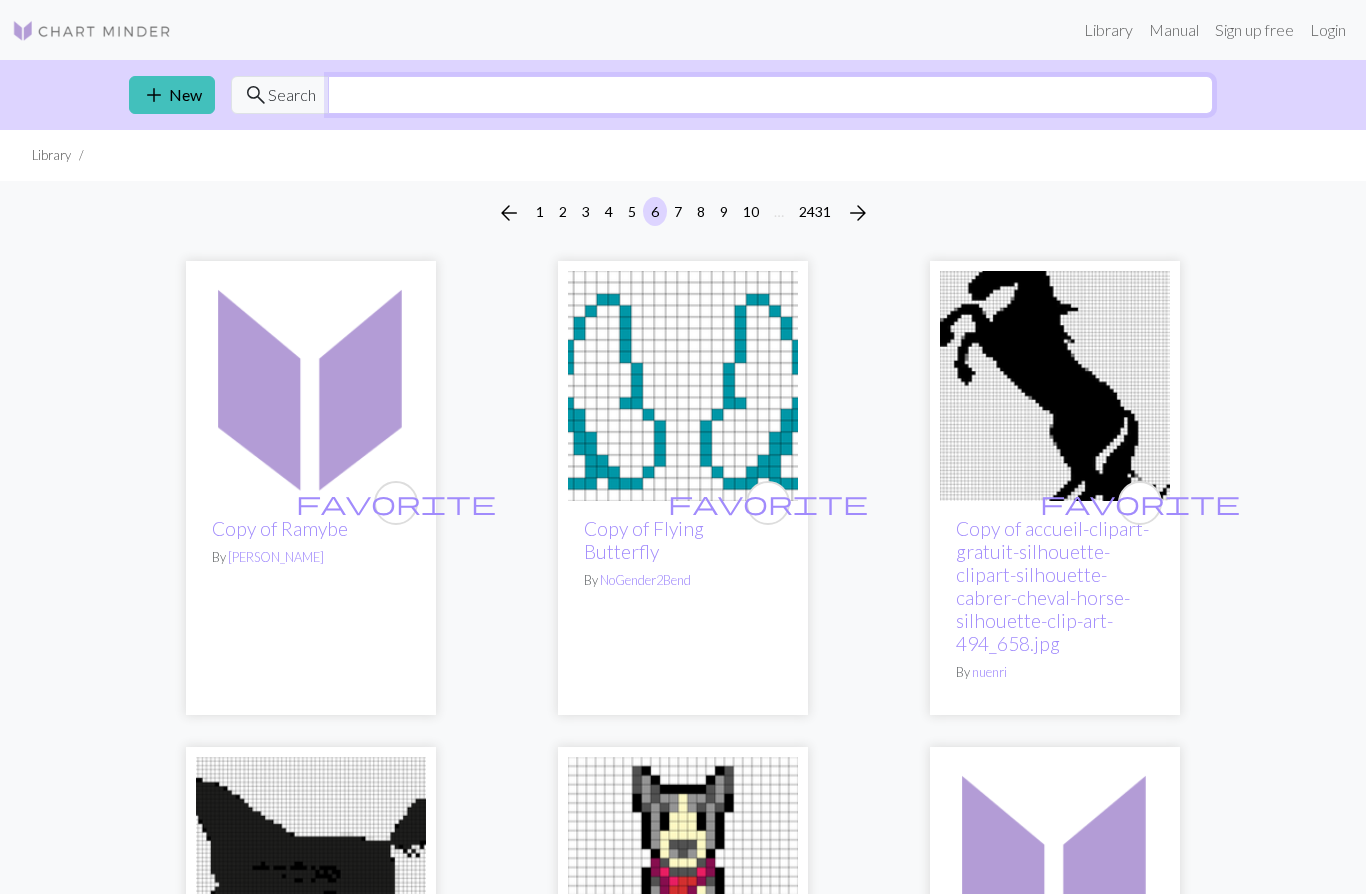 click at bounding box center (770, 95) 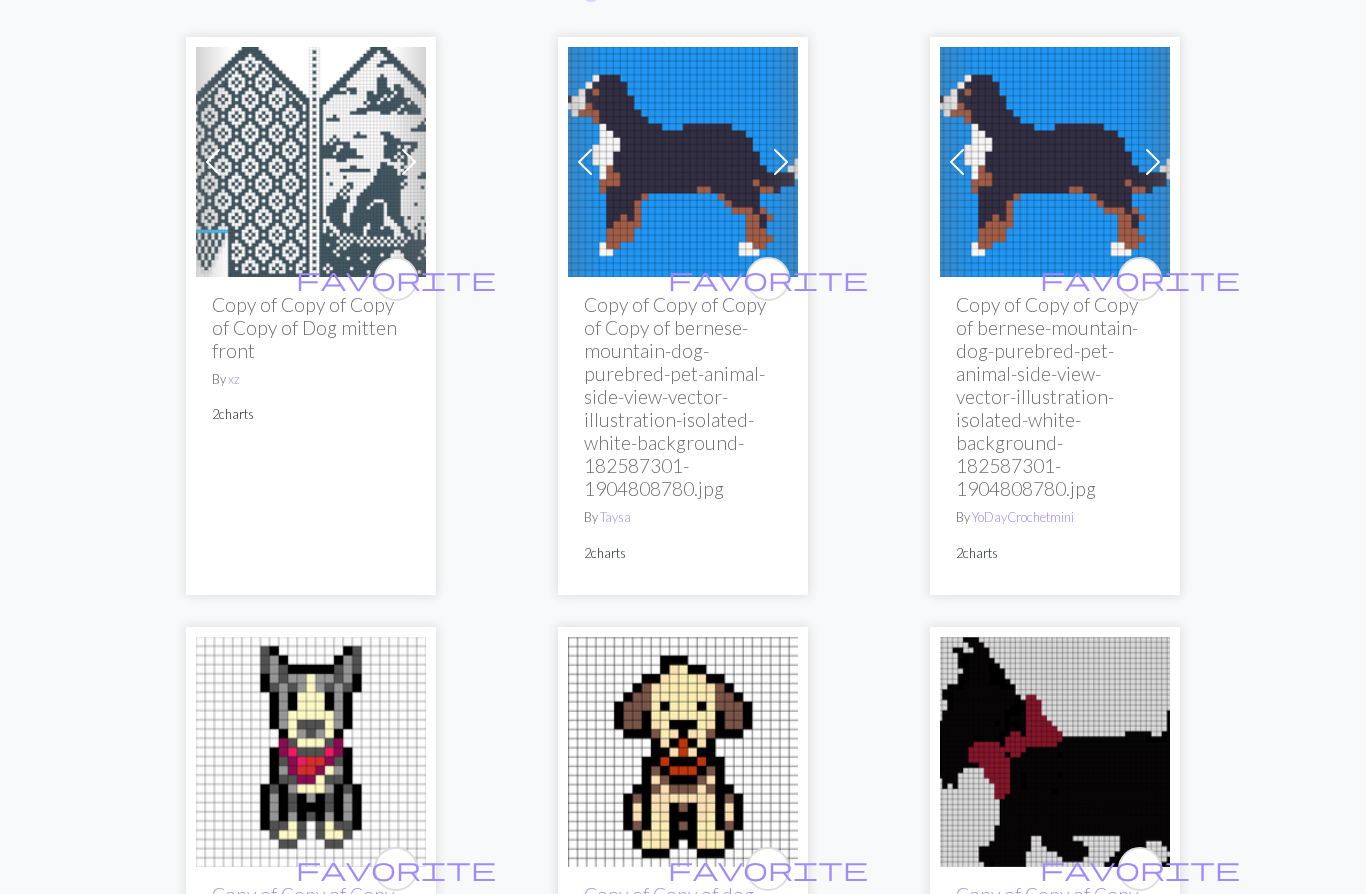 scroll, scrollTop: 0, scrollLeft: 0, axis: both 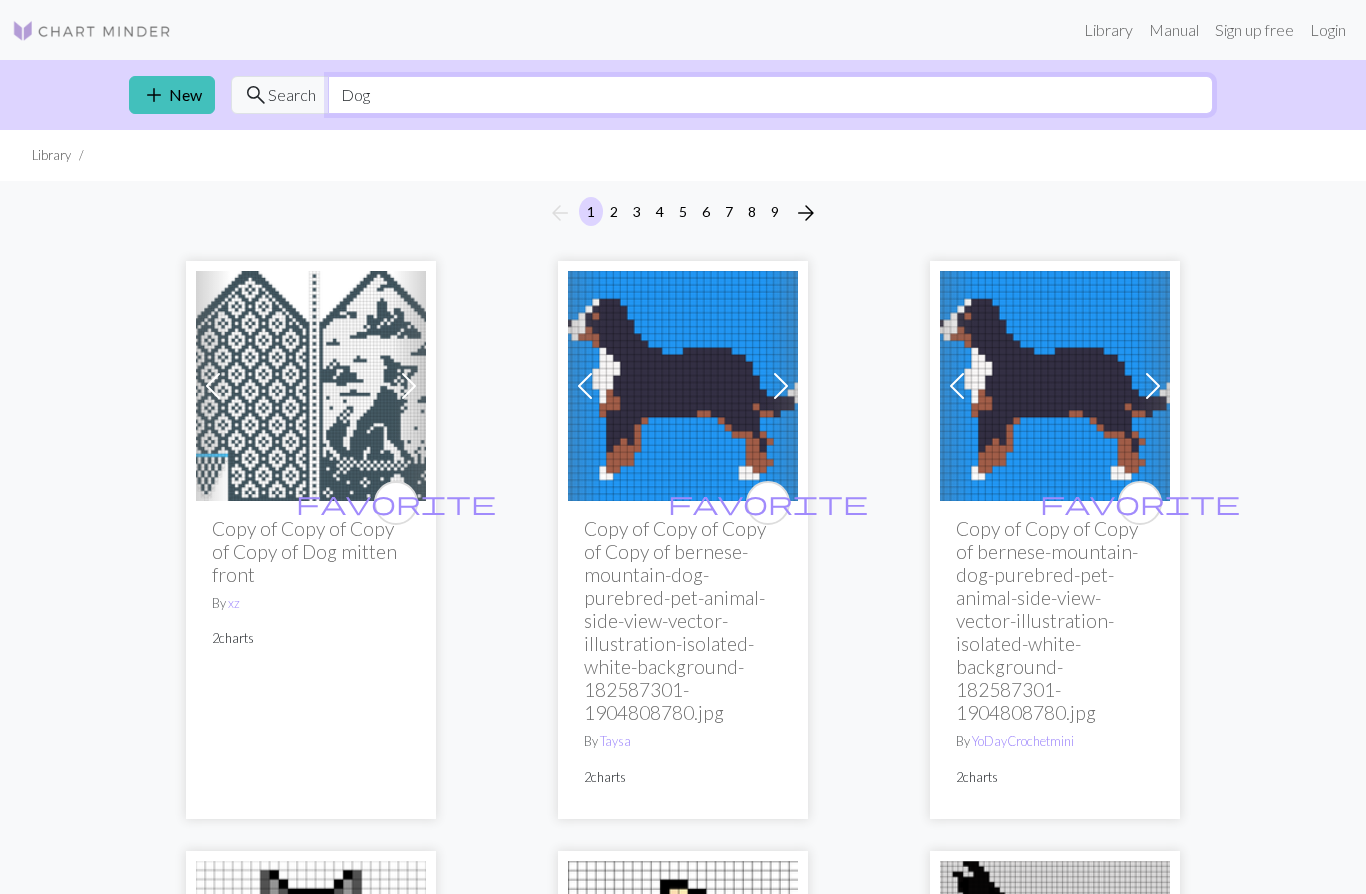 click on "Dog" at bounding box center [770, 95] 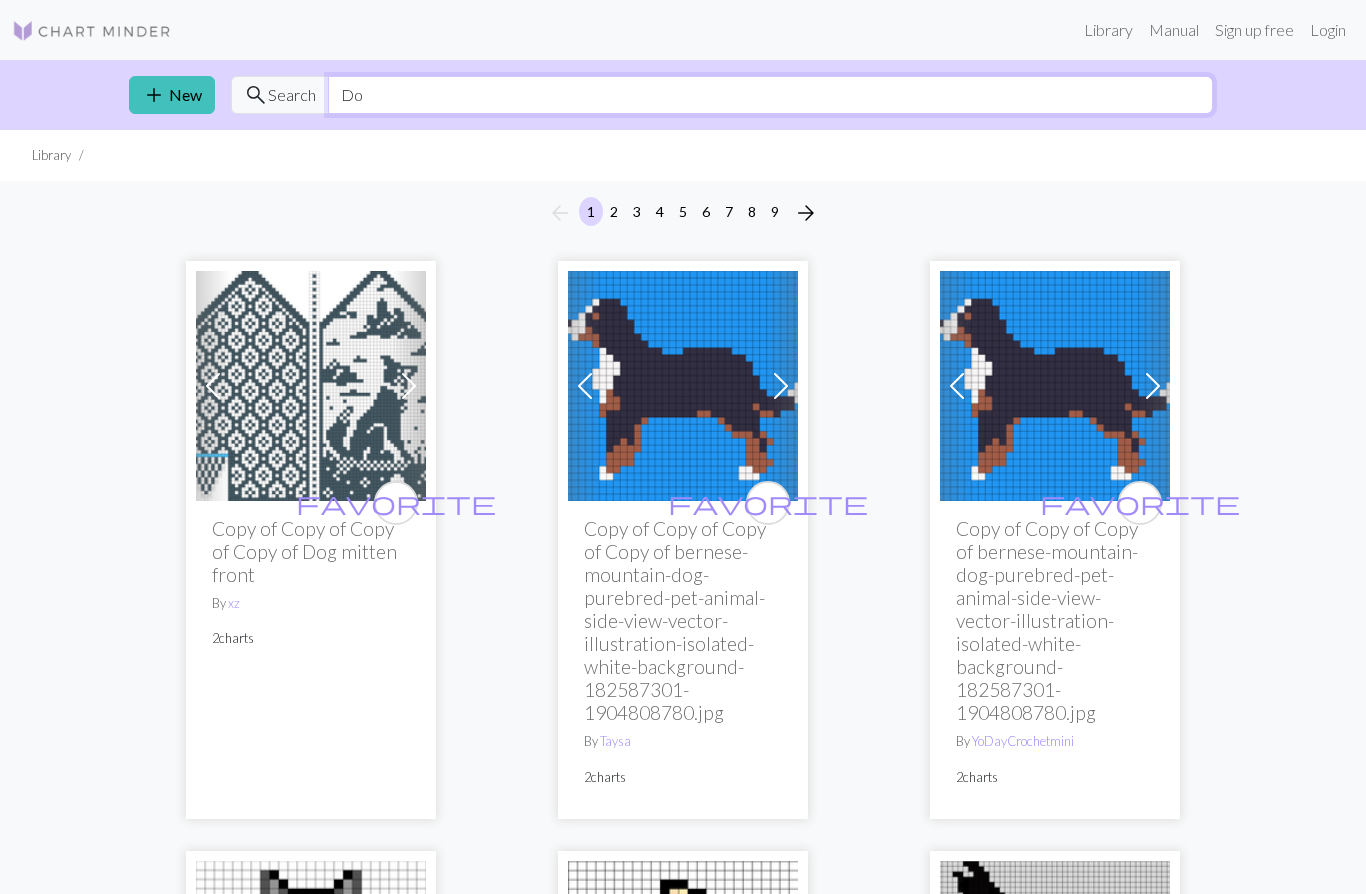 type on "D" 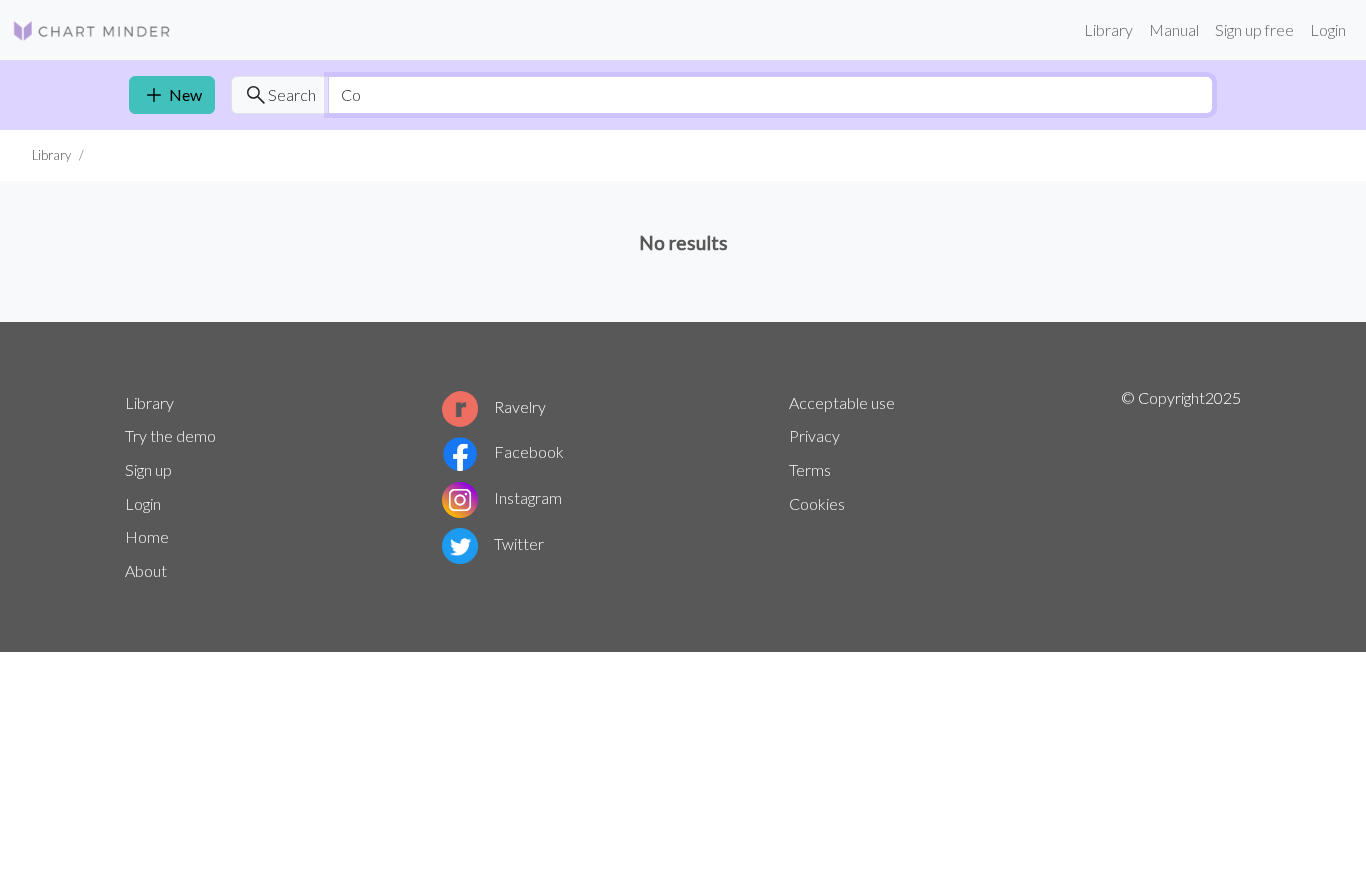 type on "C" 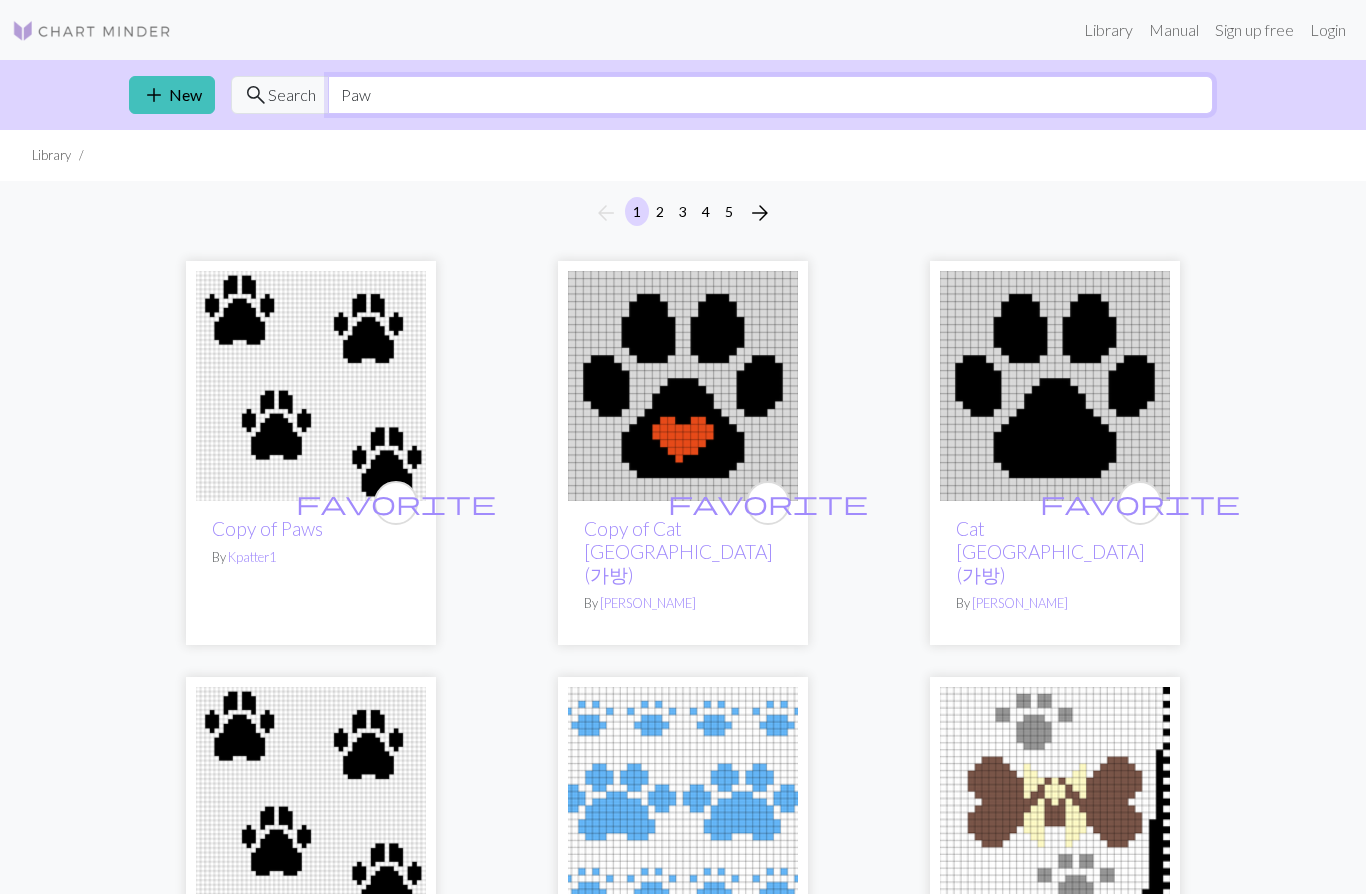 type on "Paw" 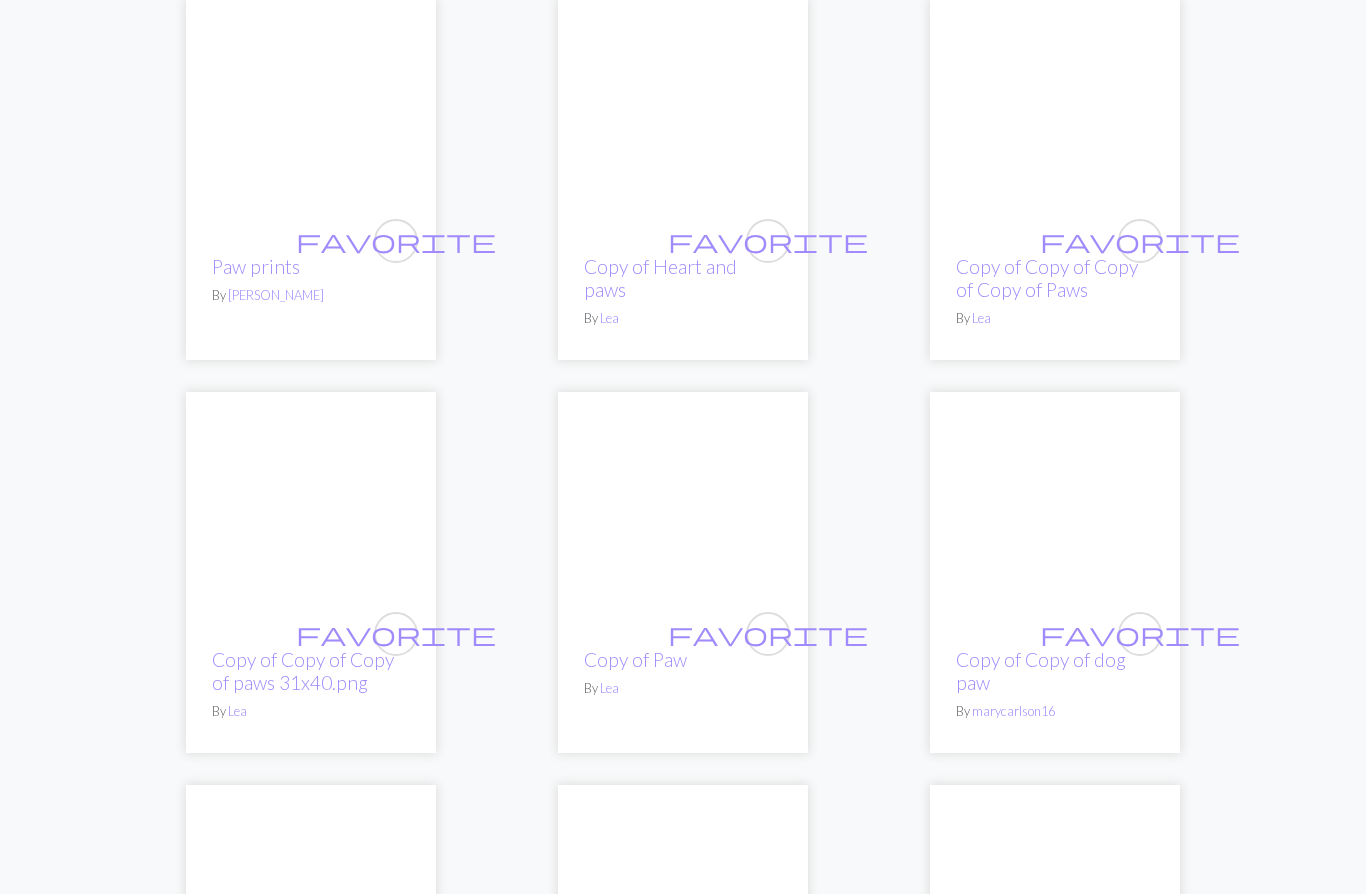 scroll, scrollTop: 5576, scrollLeft: 0, axis: vertical 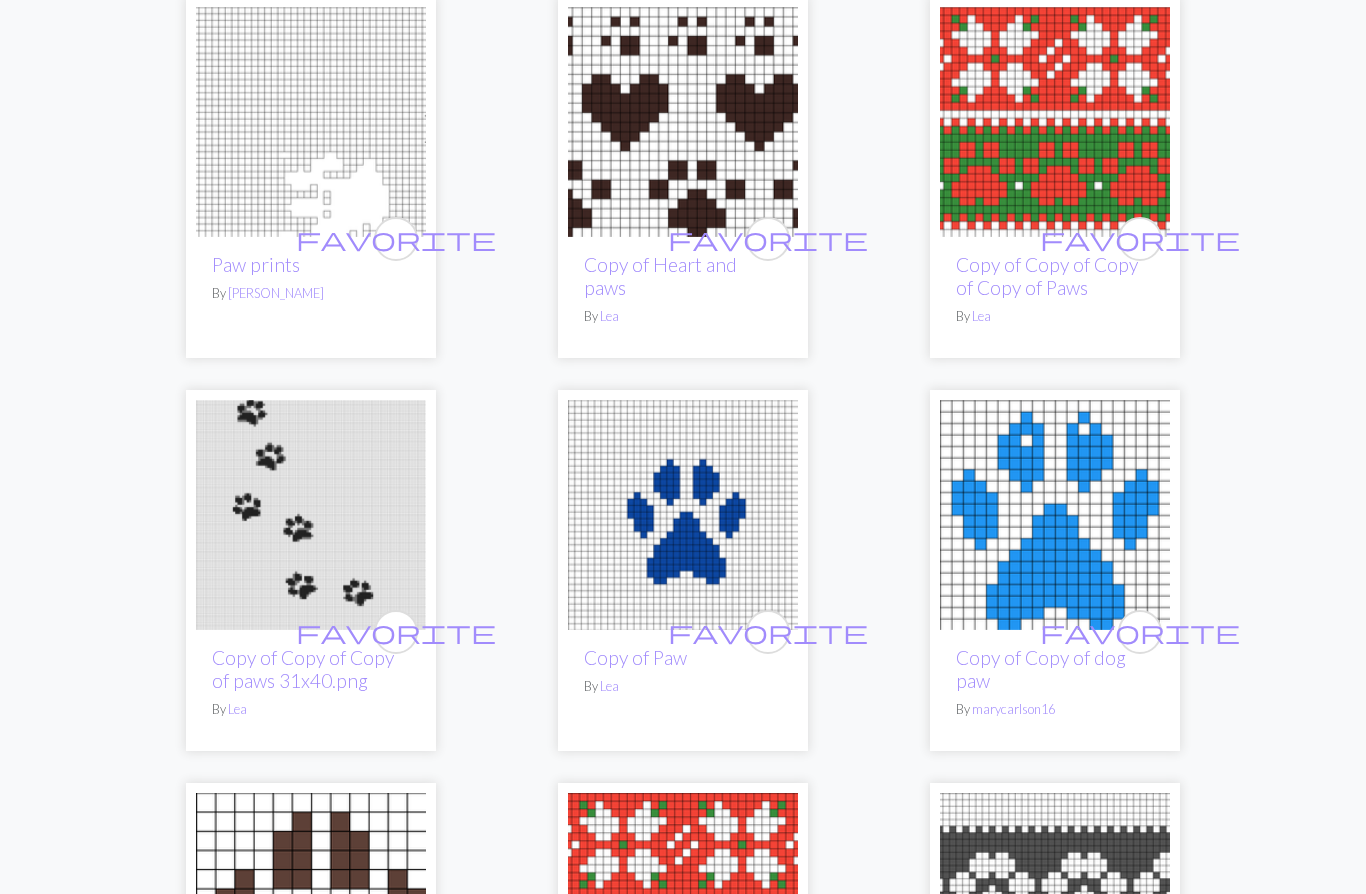 click at bounding box center [311, 515] 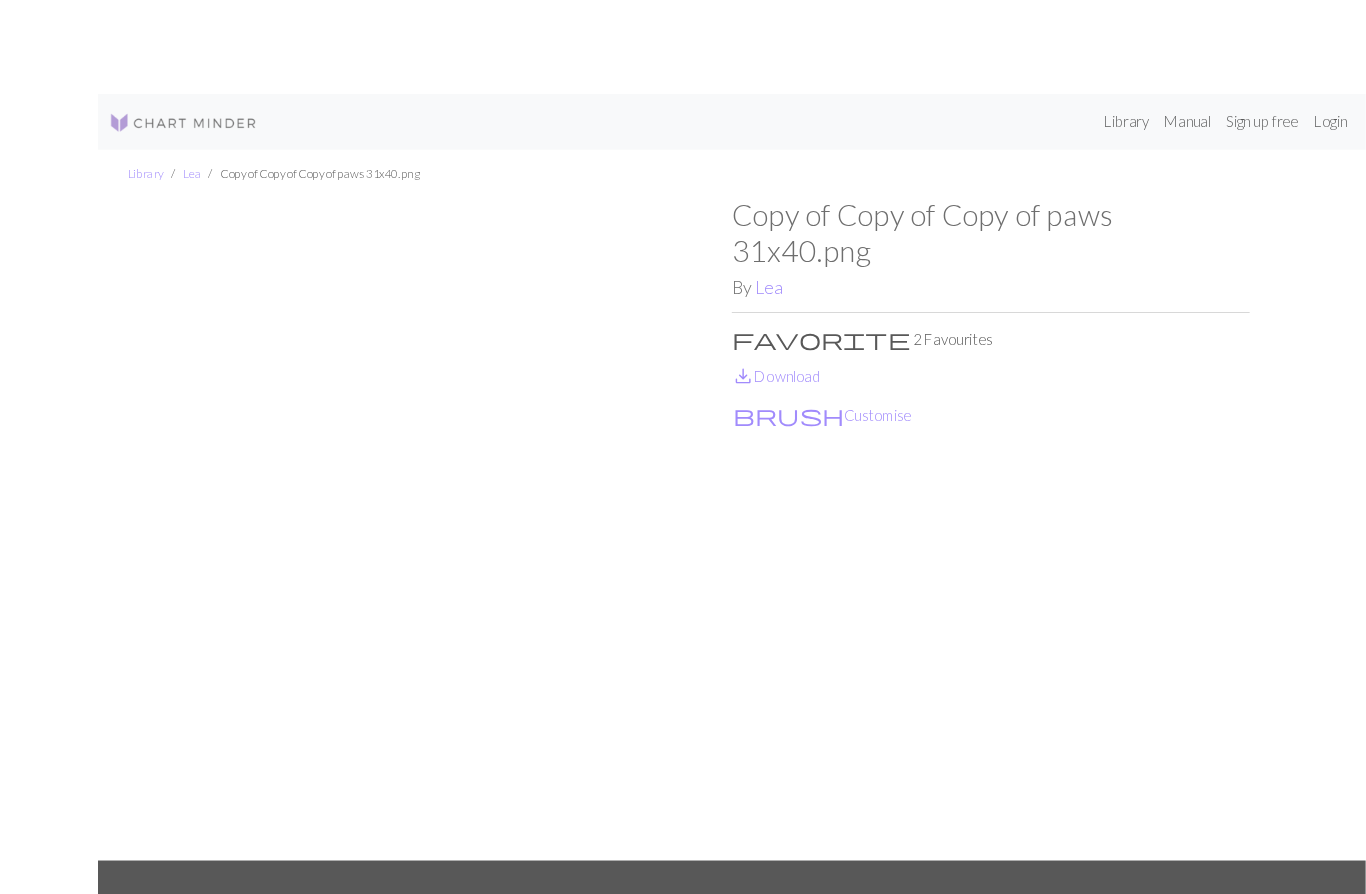 scroll, scrollTop: 3, scrollLeft: 0, axis: vertical 